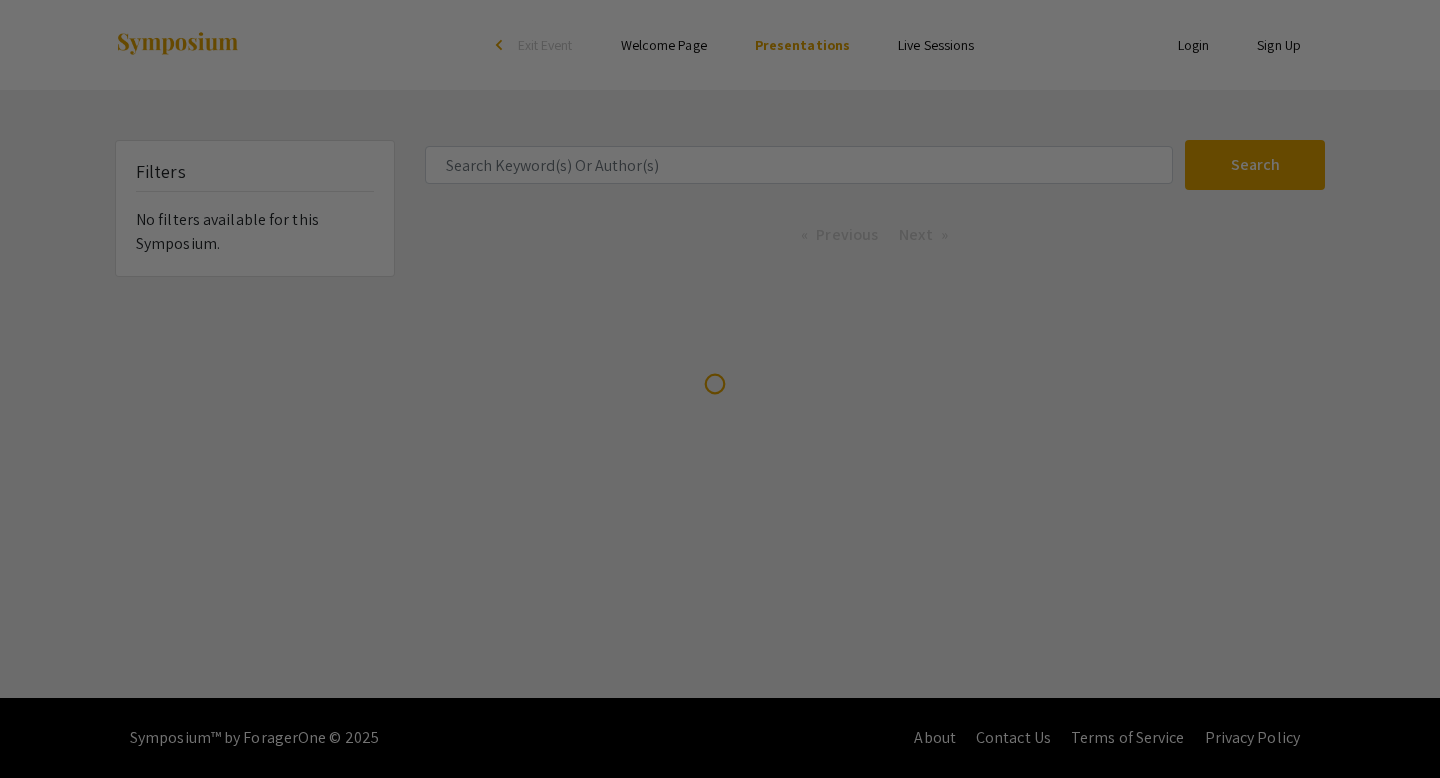 scroll, scrollTop: 0, scrollLeft: 0, axis: both 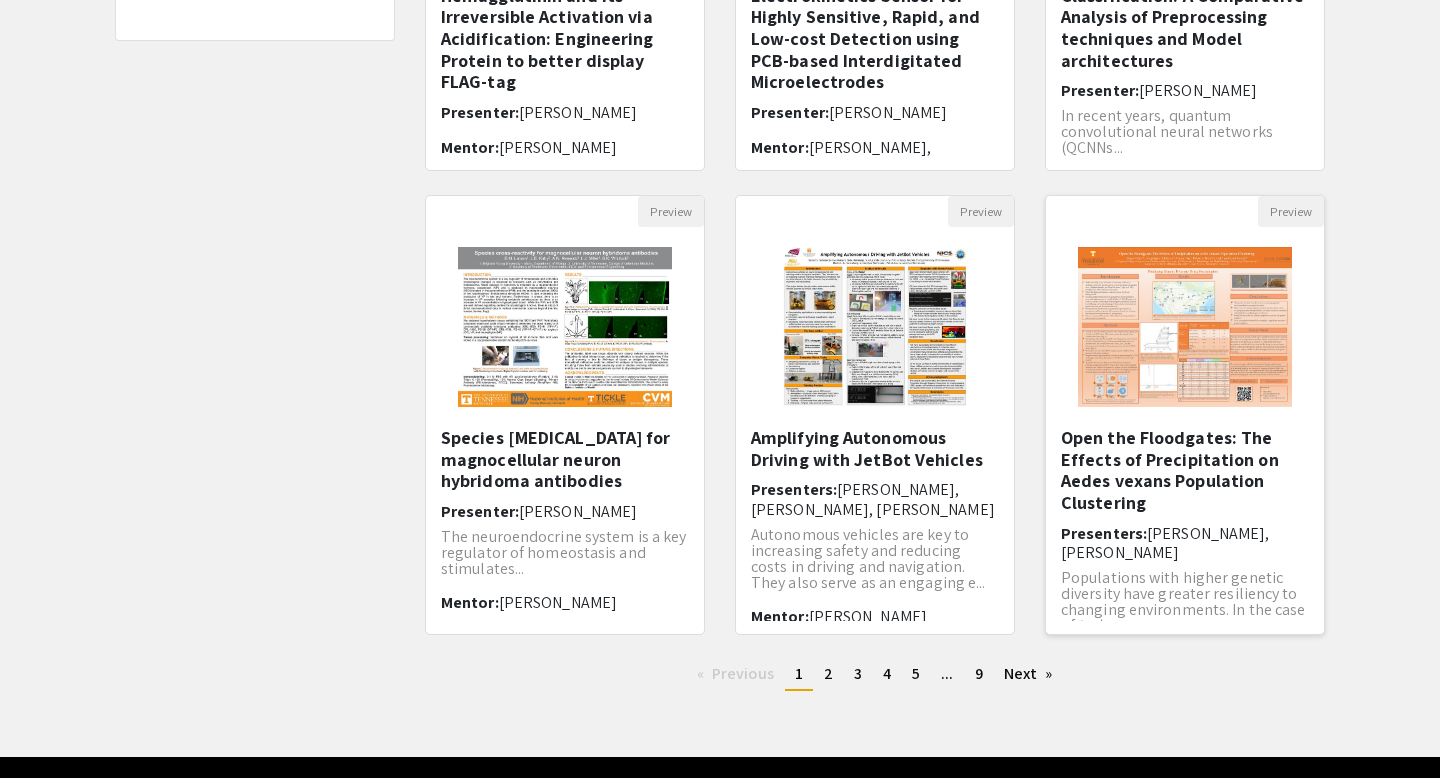 click 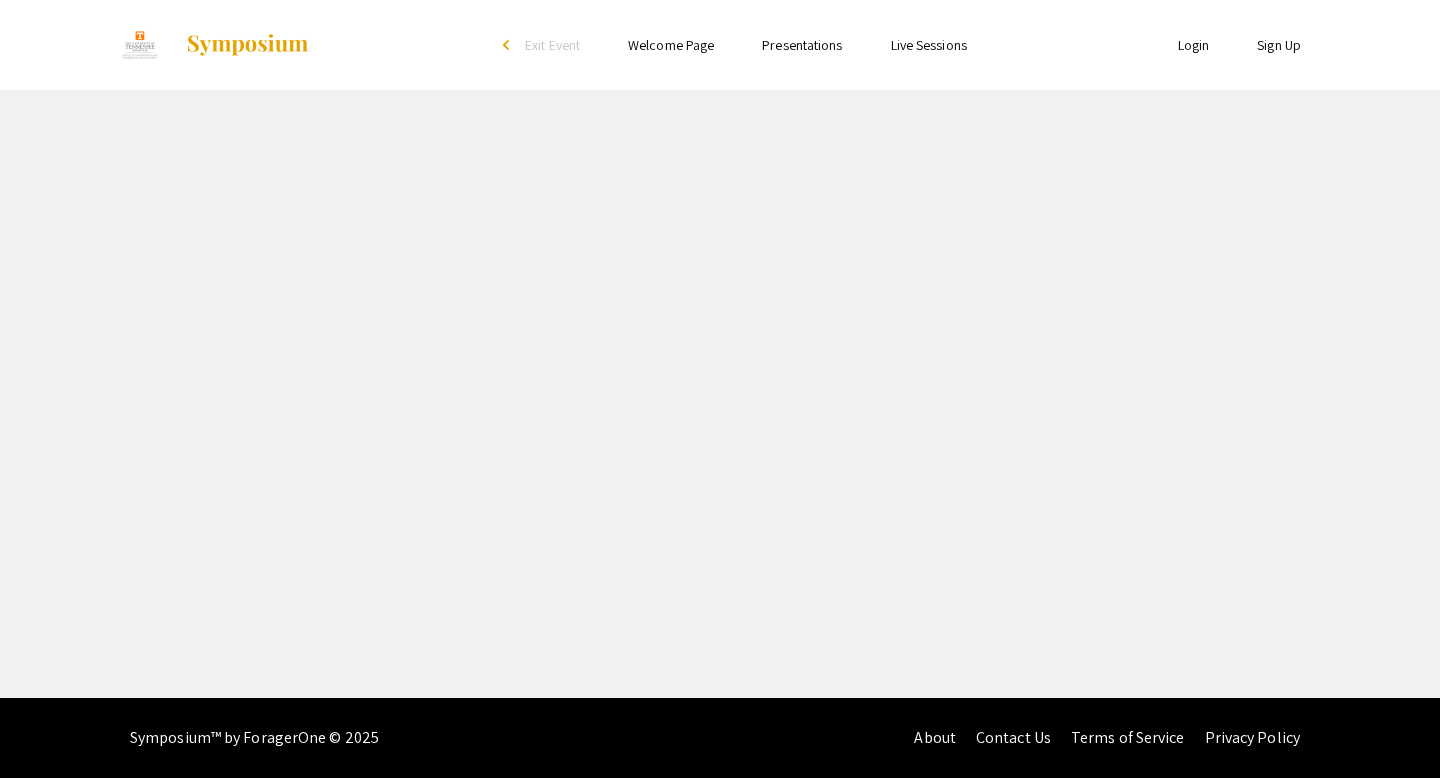scroll, scrollTop: 0, scrollLeft: 0, axis: both 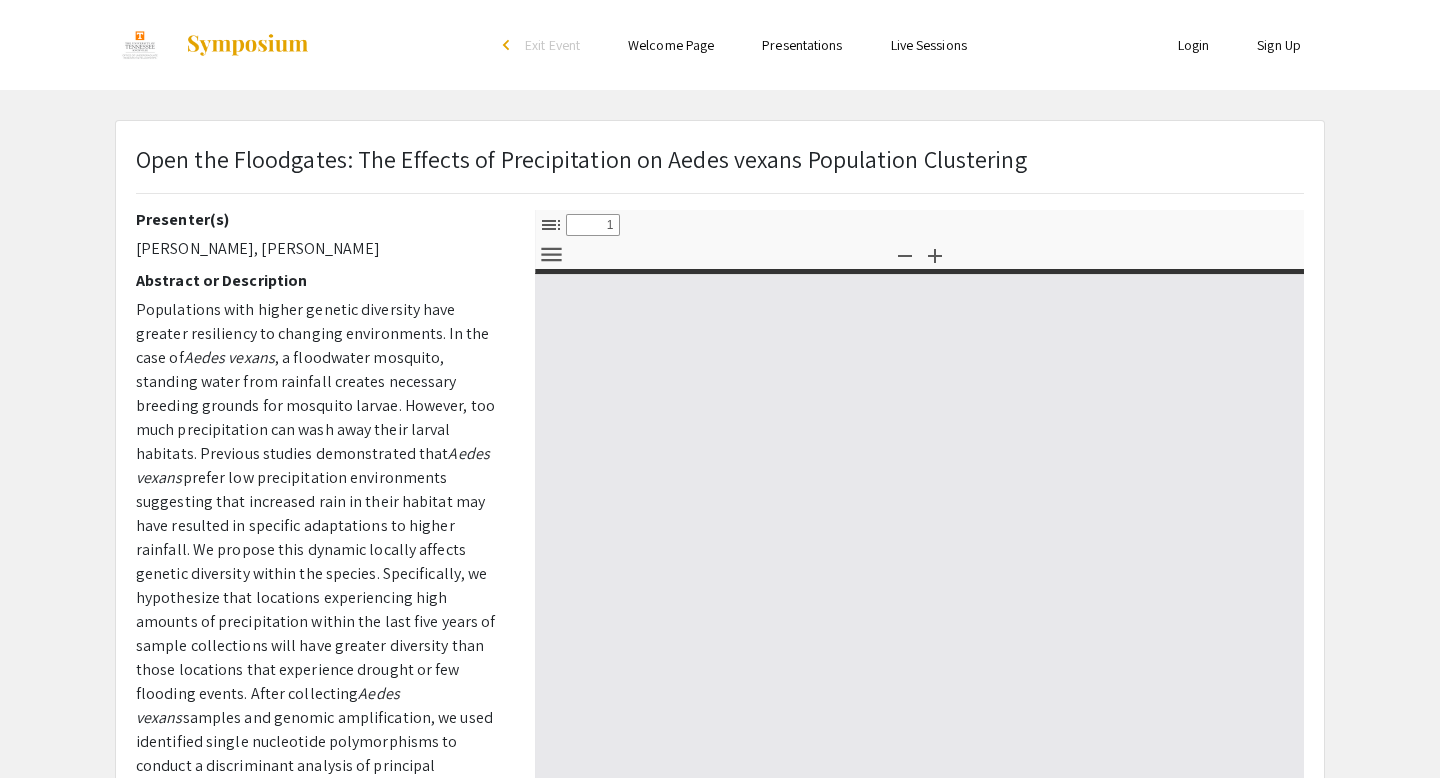 select on "custom" 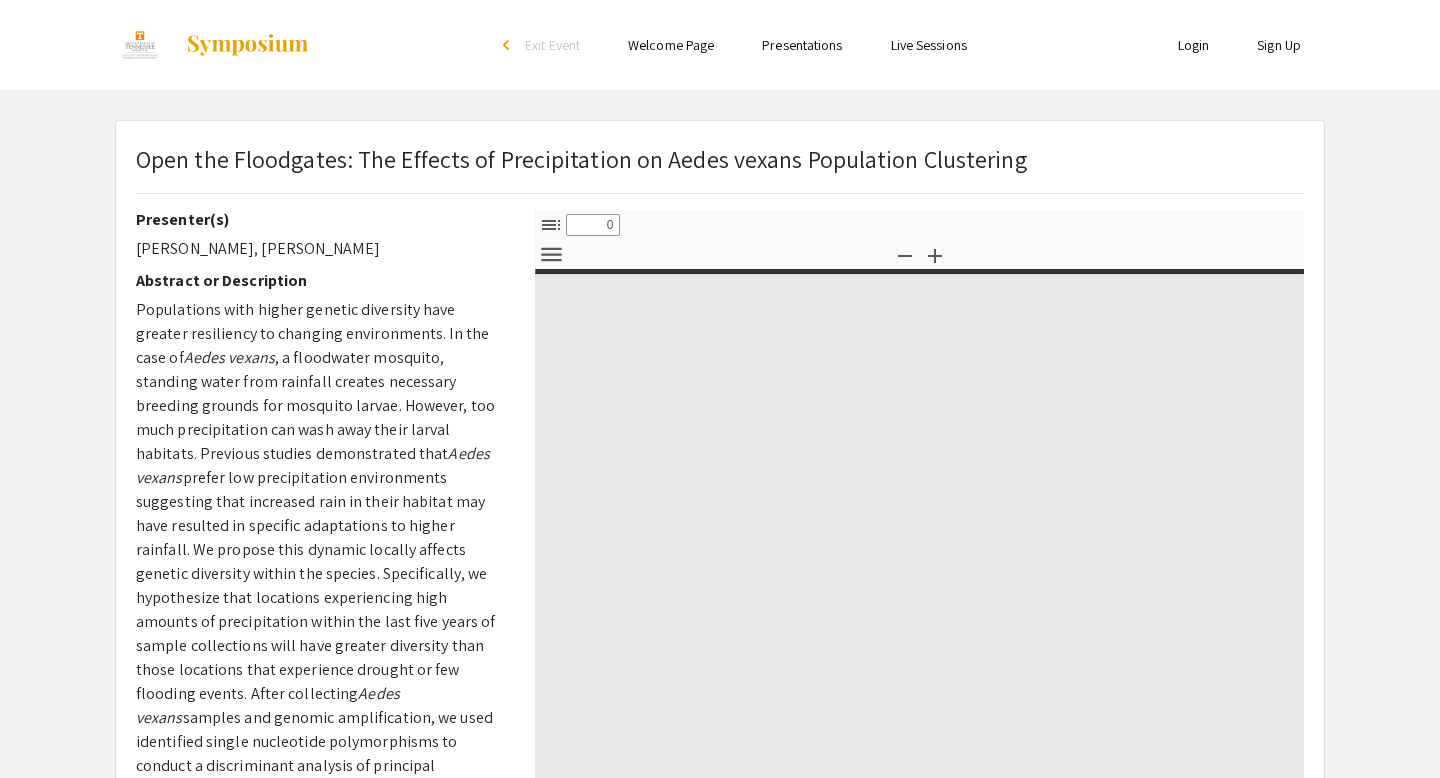 select on "custom" 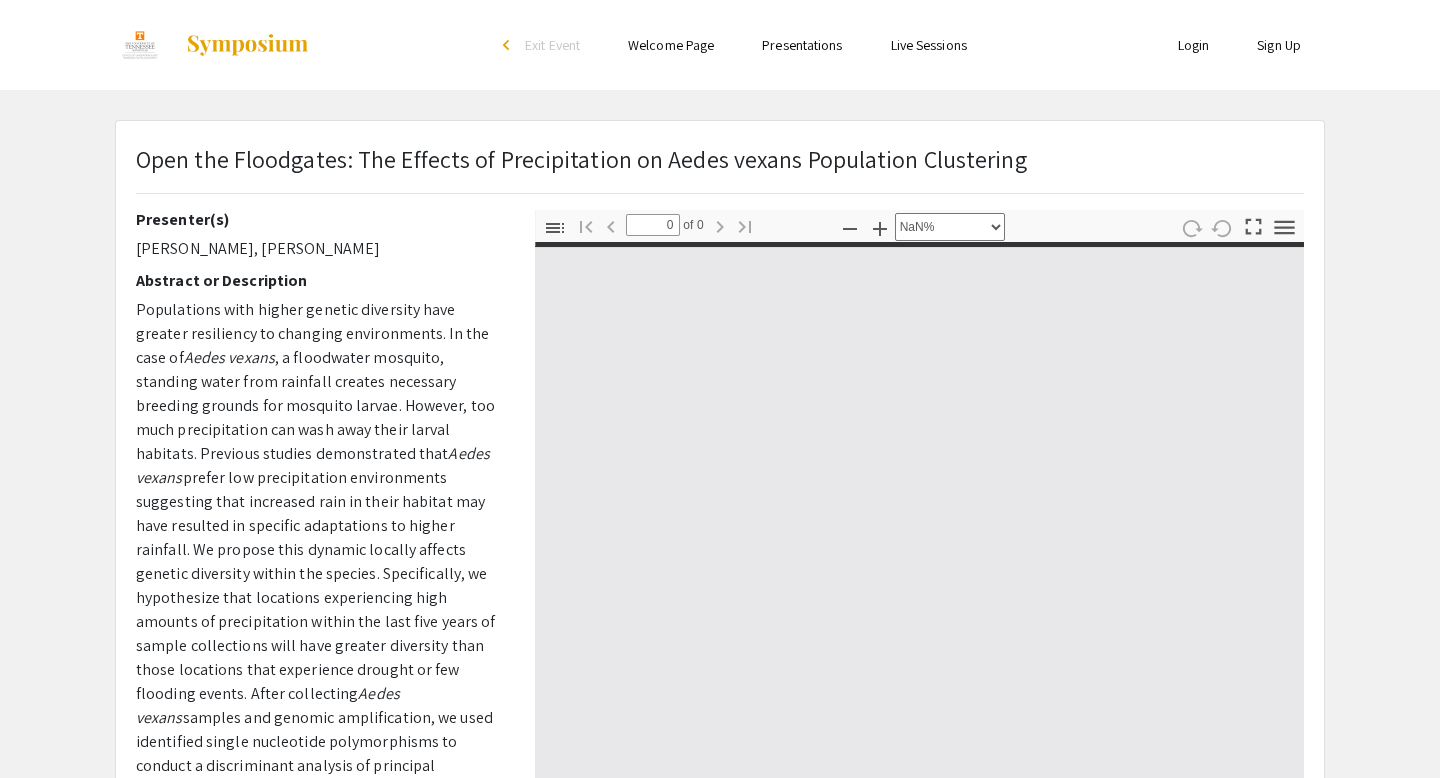 type on "1" 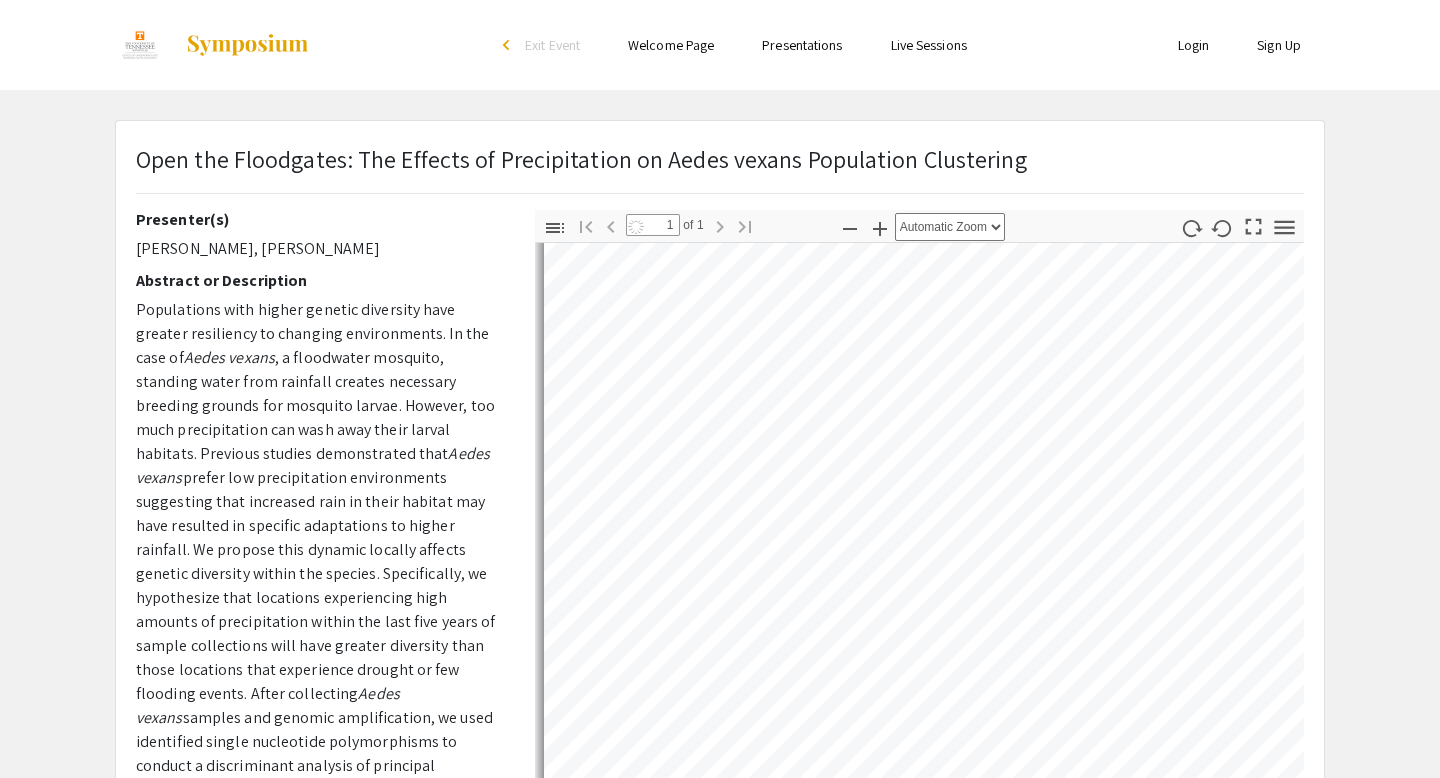 scroll, scrollTop: 0, scrollLeft: 0, axis: both 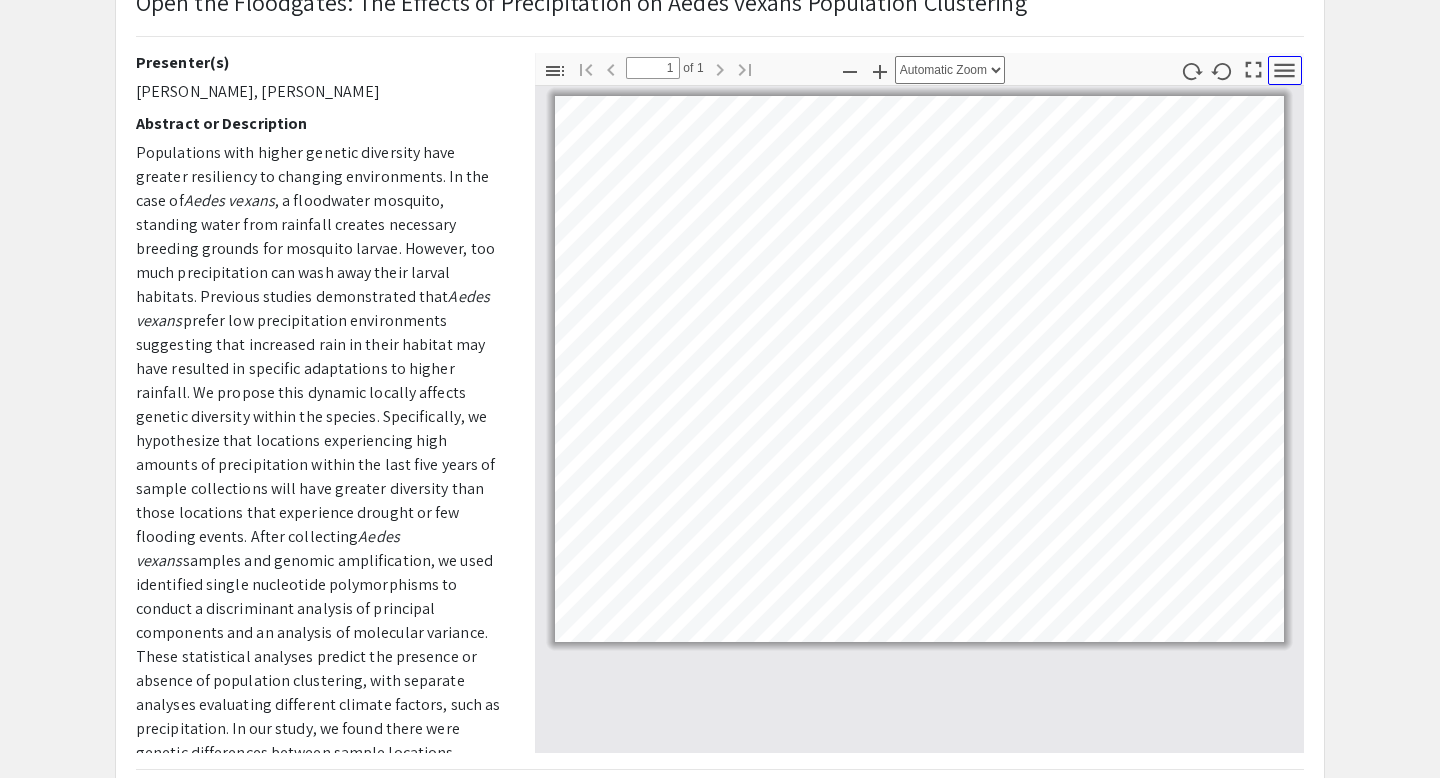 click 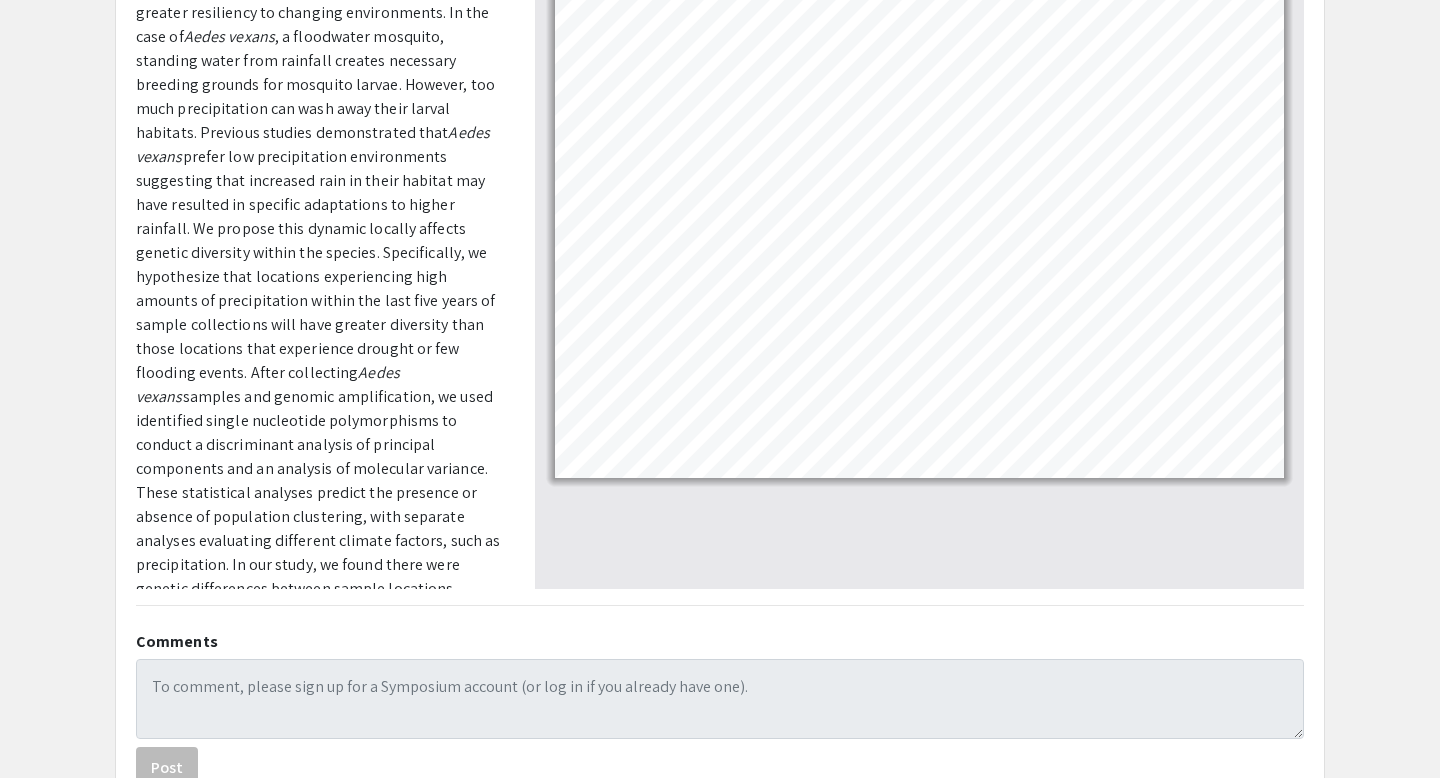 scroll, scrollTop: 320, scrollLeft: 0, axis: vertical 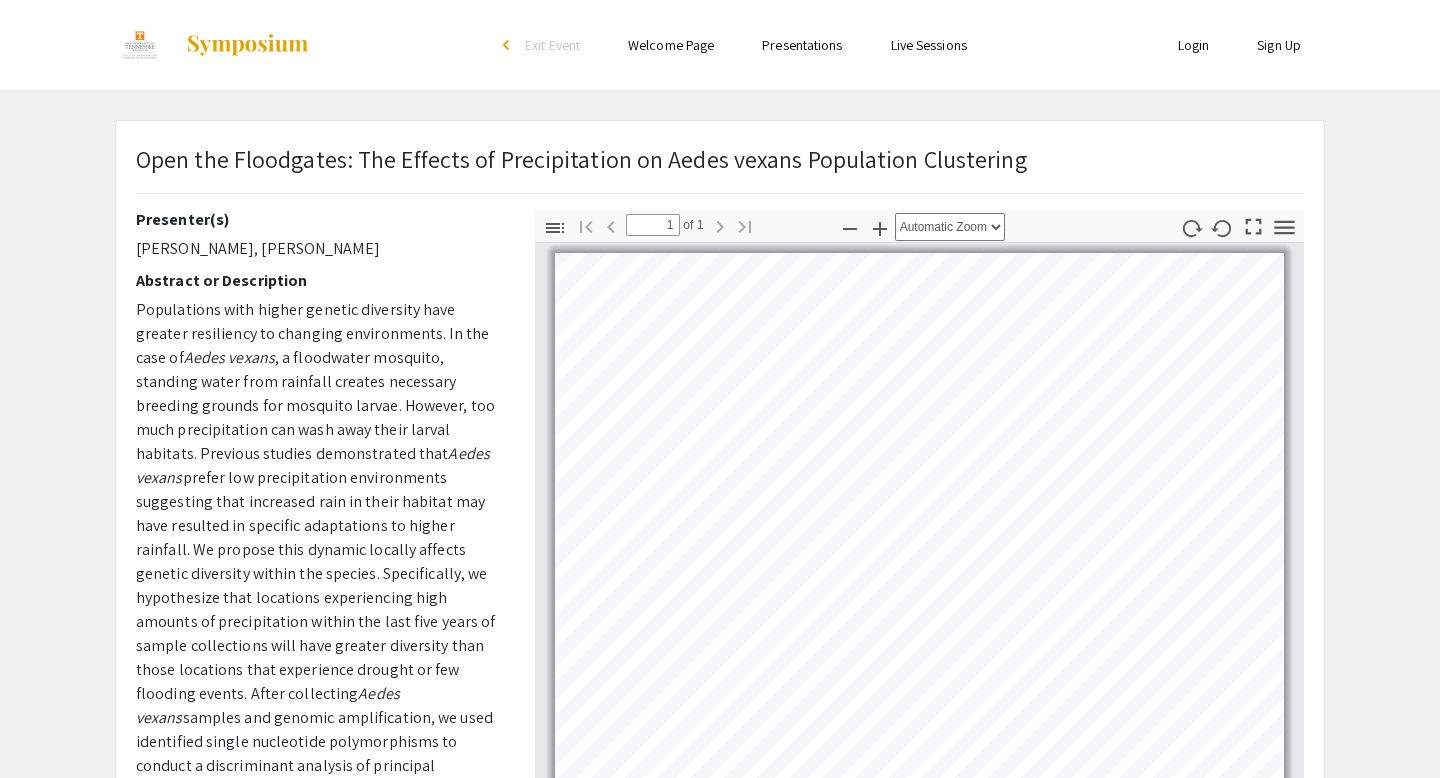 click on "Toggle Sidebar Find Go to First Page Previous 1 of 1 Next Go to Last Page Zoom Out Zoom In Automatic Zoom Actual Size Page Fit Page Width 50% 100% 125% 150% 200% 300% 400% NaN% Hand Tool Text Selection Tool Presentation Mode Open Print Download Current View Tools Presentation Mode Open Print Download Current View Go to First Page Previous Next Go to Last Page Rotate Clockwise Rotate Counterclockwise Text Selection Tool Hand Tool Page Scrolling Vertical Scrolling Horizontal Scrolling Wrapped Scrolling No Spreads Odd Spreads Even Spreads Document Properties… Multiple search terms. Each line is a search term. Previous Next Highlight all Match case Current page only Pages (e.g. 6-10 or 2,4) Whole words multiple search terms separated by word boundaries Ignore accents and diacritics Fuzzy search More Information Less Information Close" at bounding box center [919, 560] 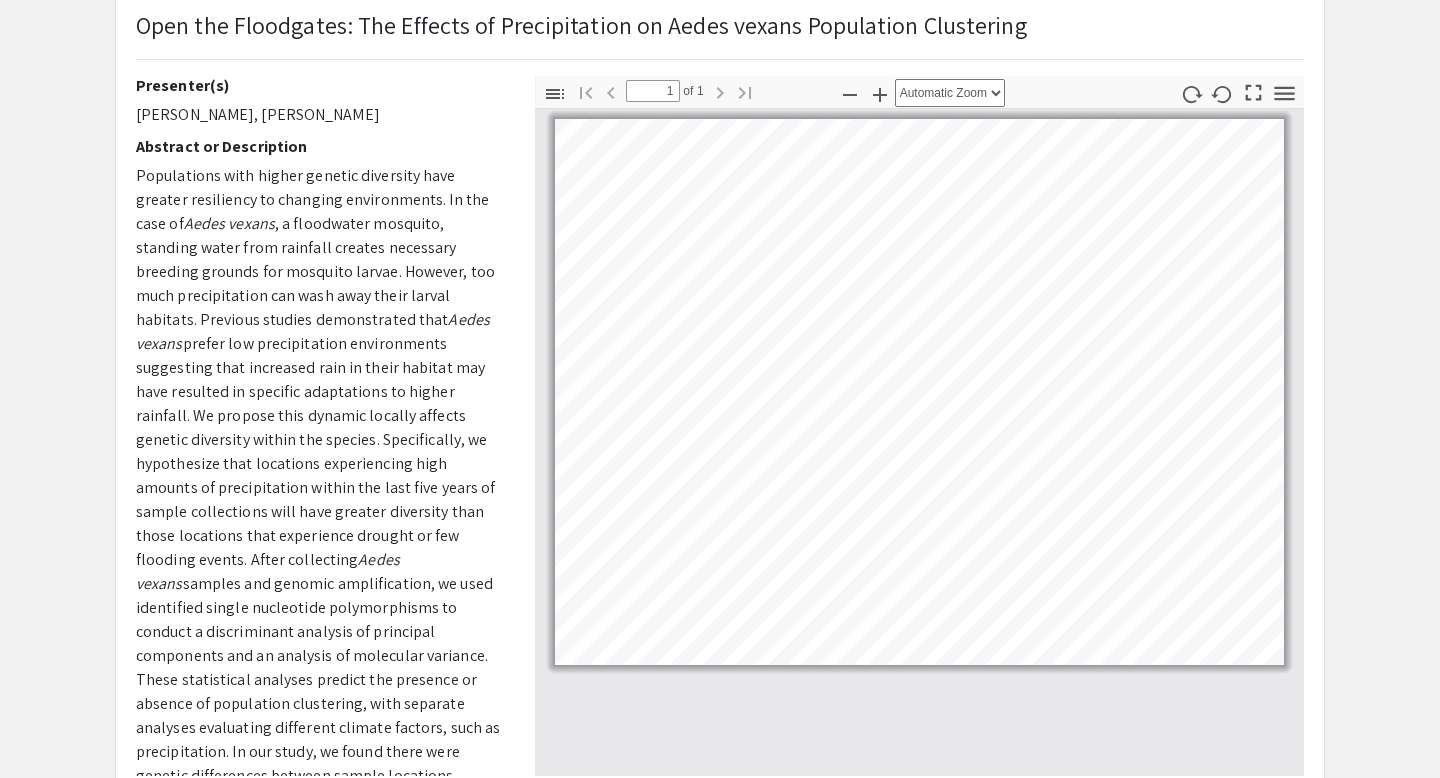 scroll, scrollTop: 133, scrollLeft: 0, axis: vertical 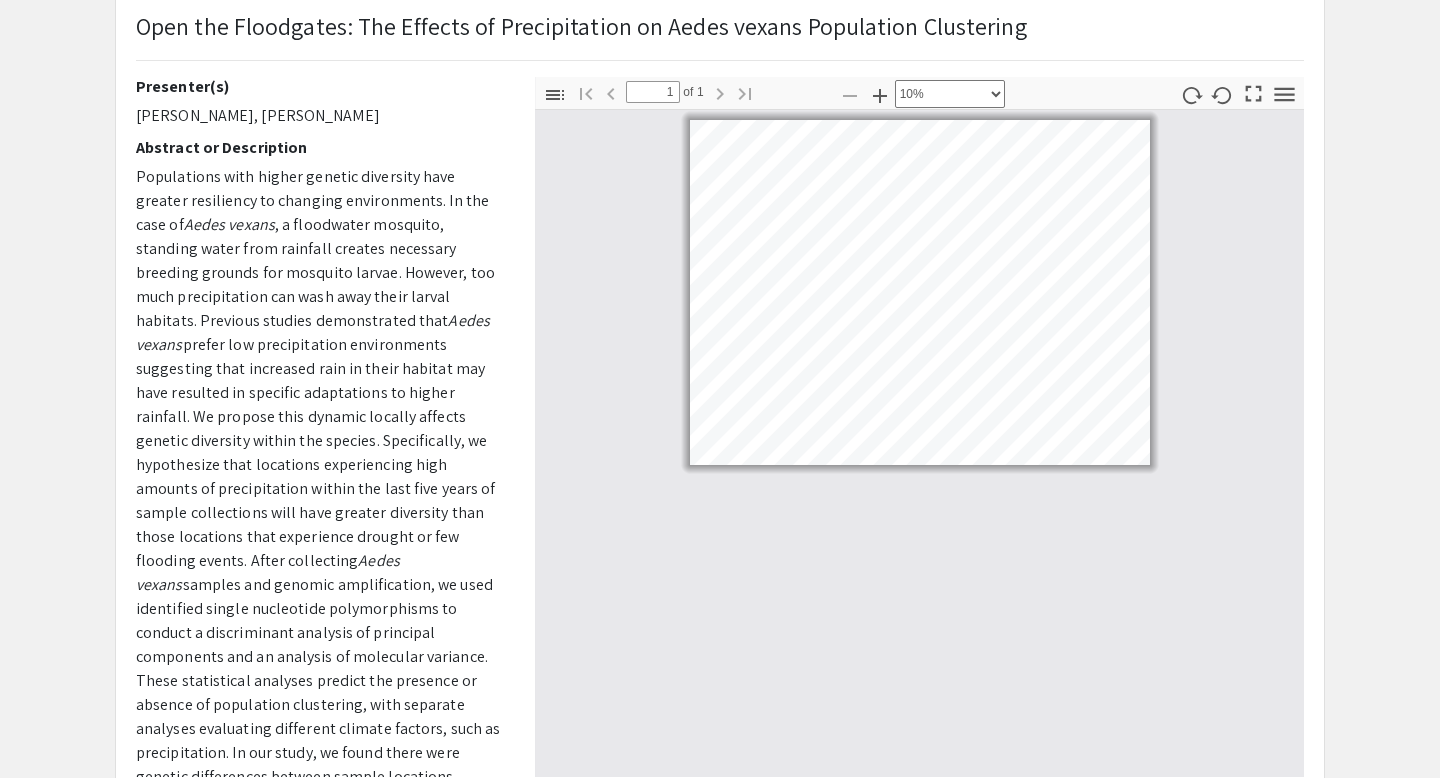 select on "custom" 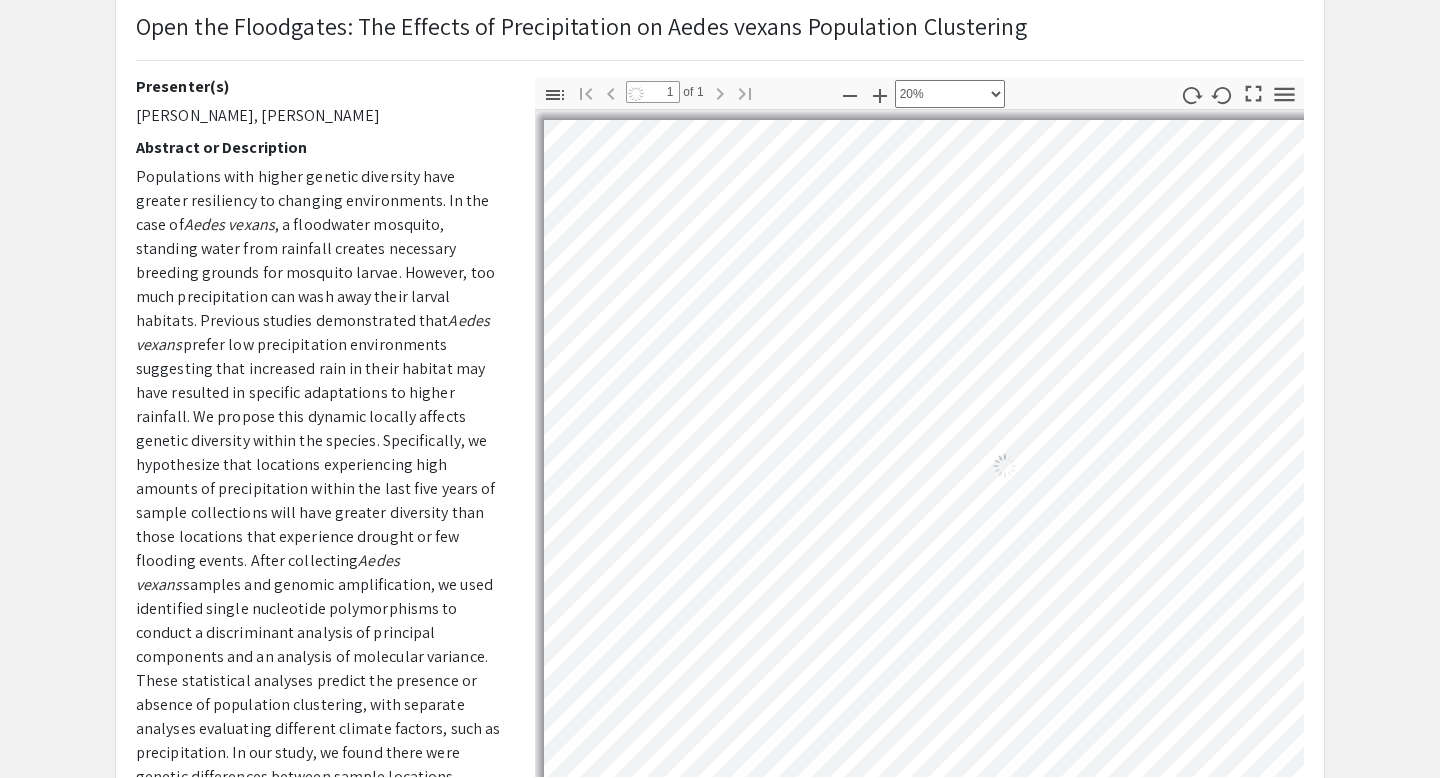 scroll, scrollTop: 43, scrollLeft: 170, axis: both 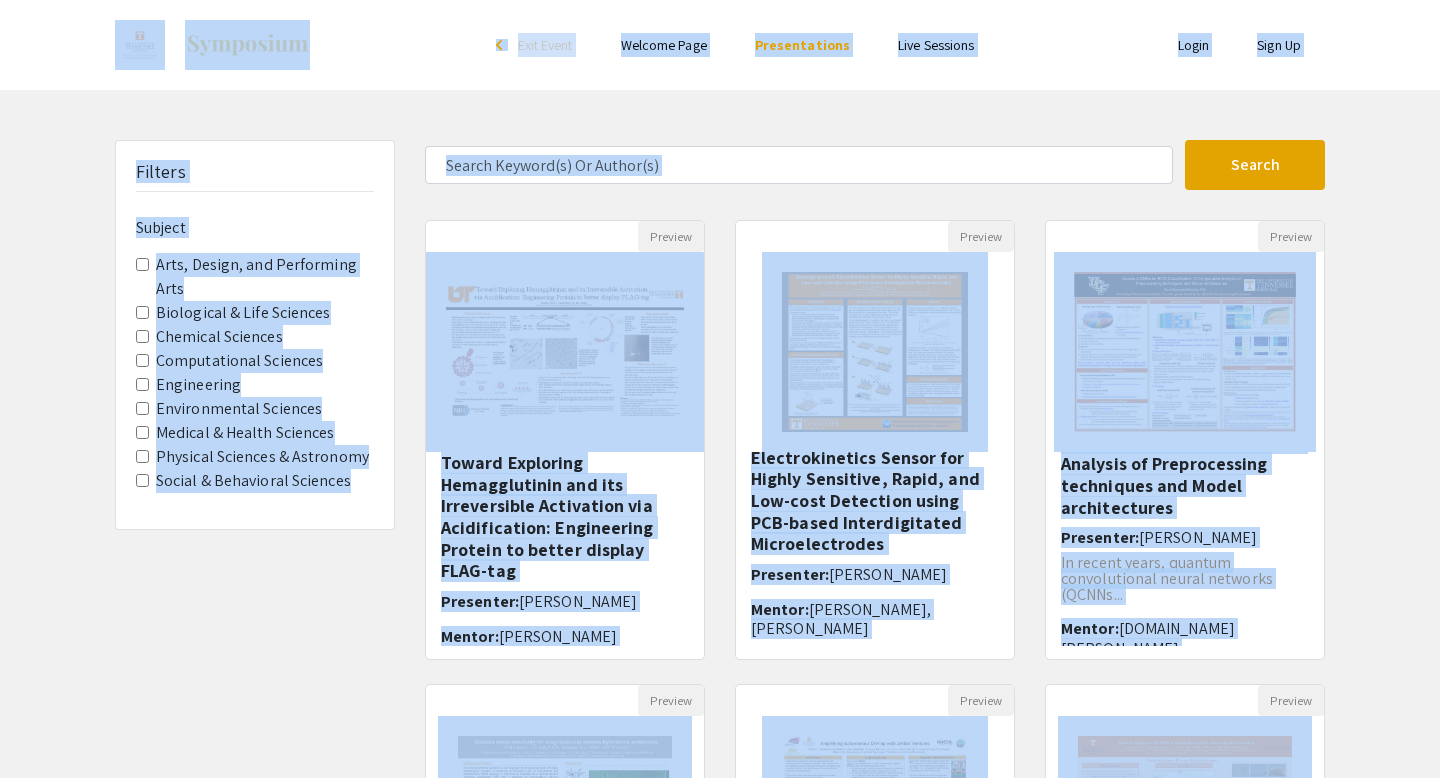 drag, startPoint x: 1179, startPoint y: 472, endPoint x: 970, endPoint y: -61, distance: 572.512 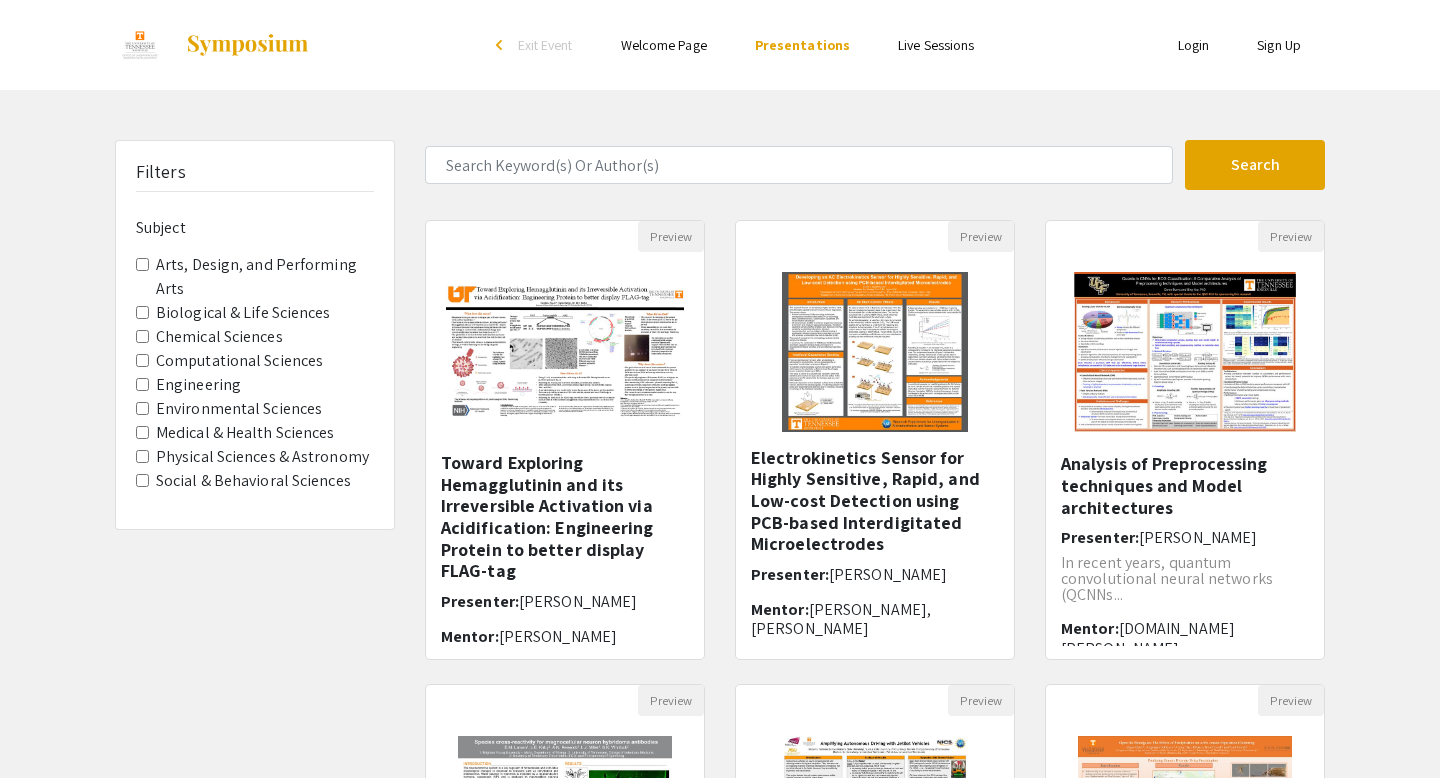 click on "Filters  Subject   Arts, Design, and Performing Arts   Biological & Life Sciences   Chemical Sciences   Computational Sciences   Engineering   Environmental Sciences   Medical & Health Sciences   Physical Sciences & Astronomy   Social & Behavioral Sciences   Search  54 Results found  Preview  Toward Exploring Hemagglutinin and its Irreversible Activation via Acidification: Engineering Protein to better display FLAG-tag   Presenter:  [PERSON_NAME]  Mentor:  [PERSON_NAME]  Preview  Developing an AC Electrokinetics Sensor for Highly Sensitive, Rapid, and Low-cost Detection using PCB-based Interdigitated Microelectrodes  Presenter:  [PERSON_NAME]  Mentor:  [PERSON_NAME], [PERSON_NAME]  Preview  Quantum CNNs for ECG Classification: A Comparative Analysis of Preprocessing techniques and Model architectures  Presenter:  [PERSON_NAME] In recent years, quantum convolutional neural networks (QCNNs...  Mentor:  [DOMAIN_NAME][PERSON_NAME]  Preview  Species [MEDICAL_DATA] for magnocellular neuron hybridoma antibodies  Presenter:  1 2" 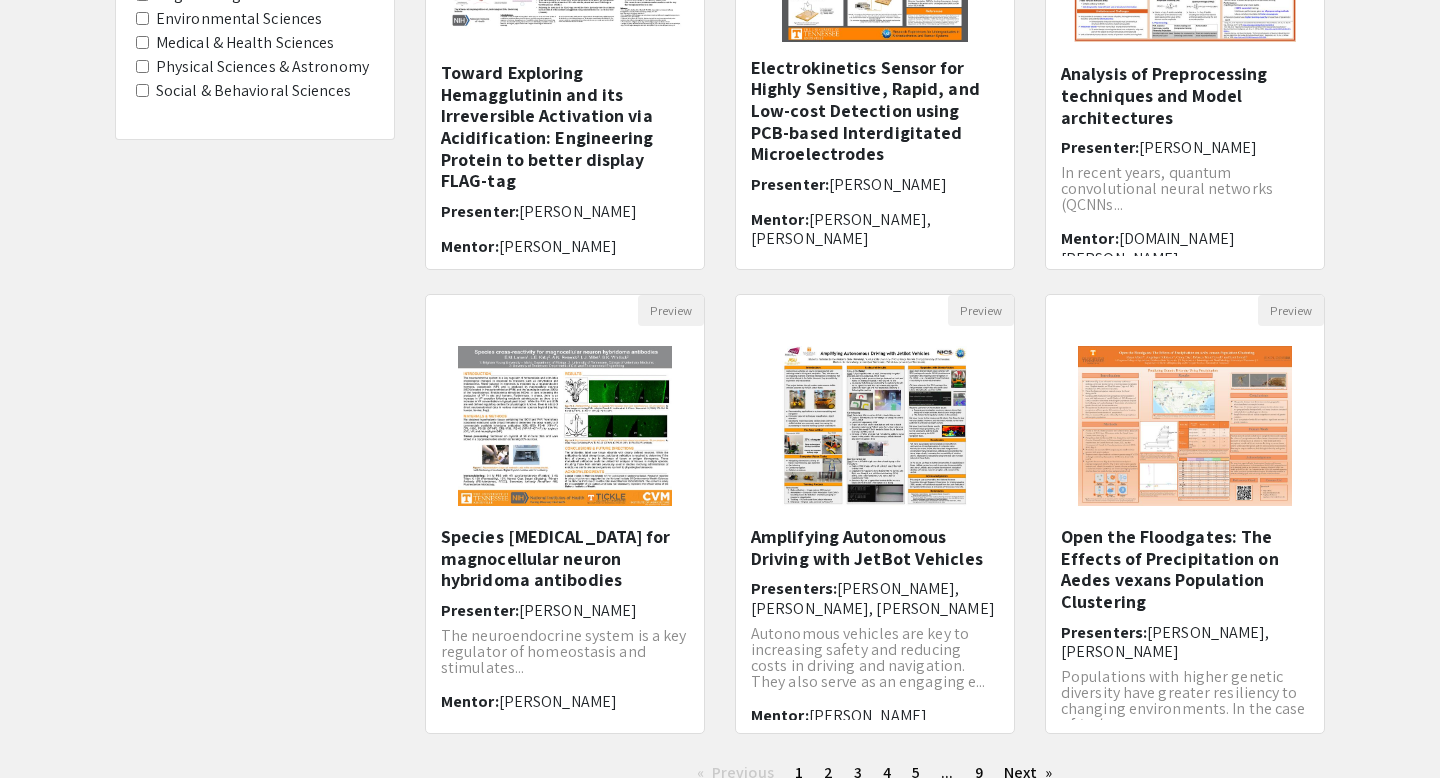 scroll, scrollTop: 548, scrollLeft: 0, axis: vertical 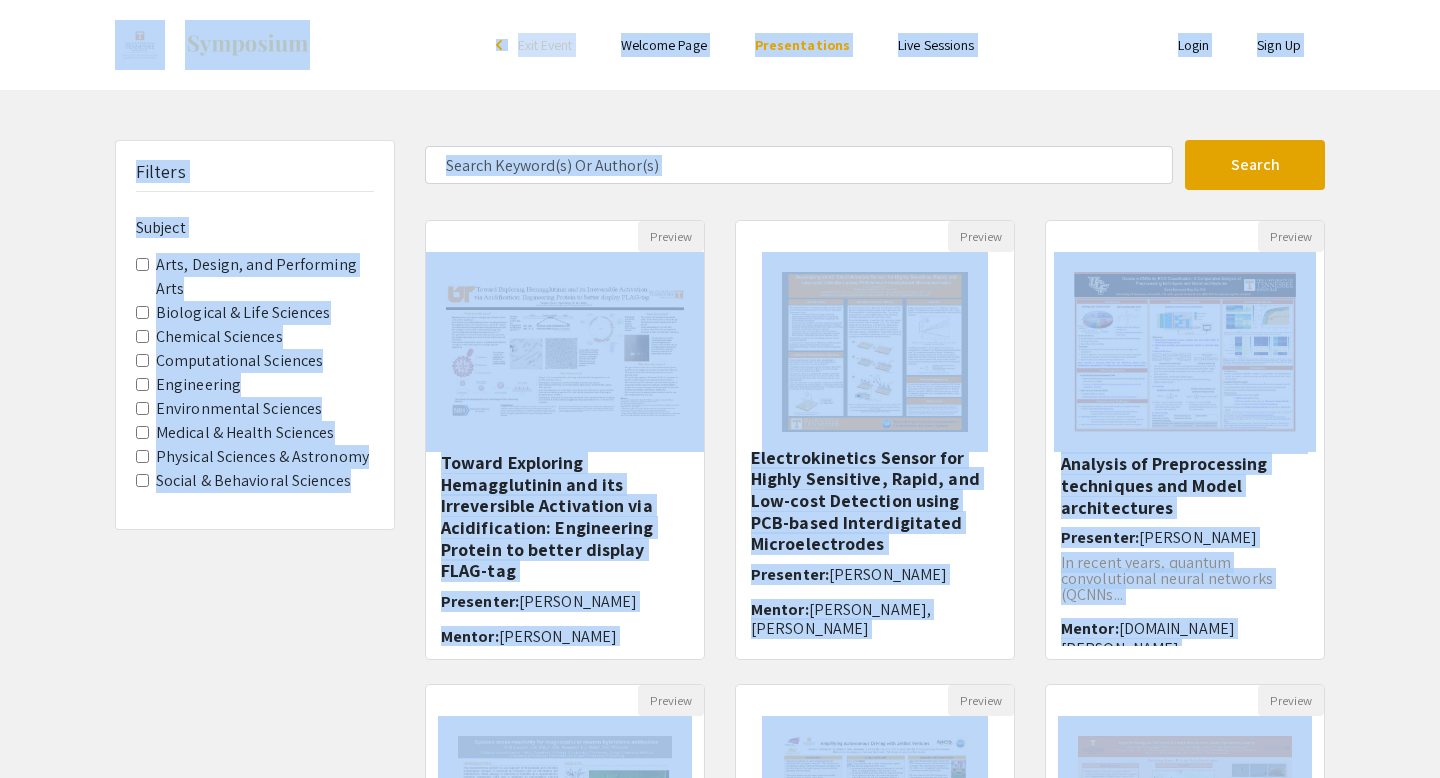 drag, startPoint x: 1095, startPoint y: 406, endPoint x: 1052, endPoint y: 10, distance: 398.32776 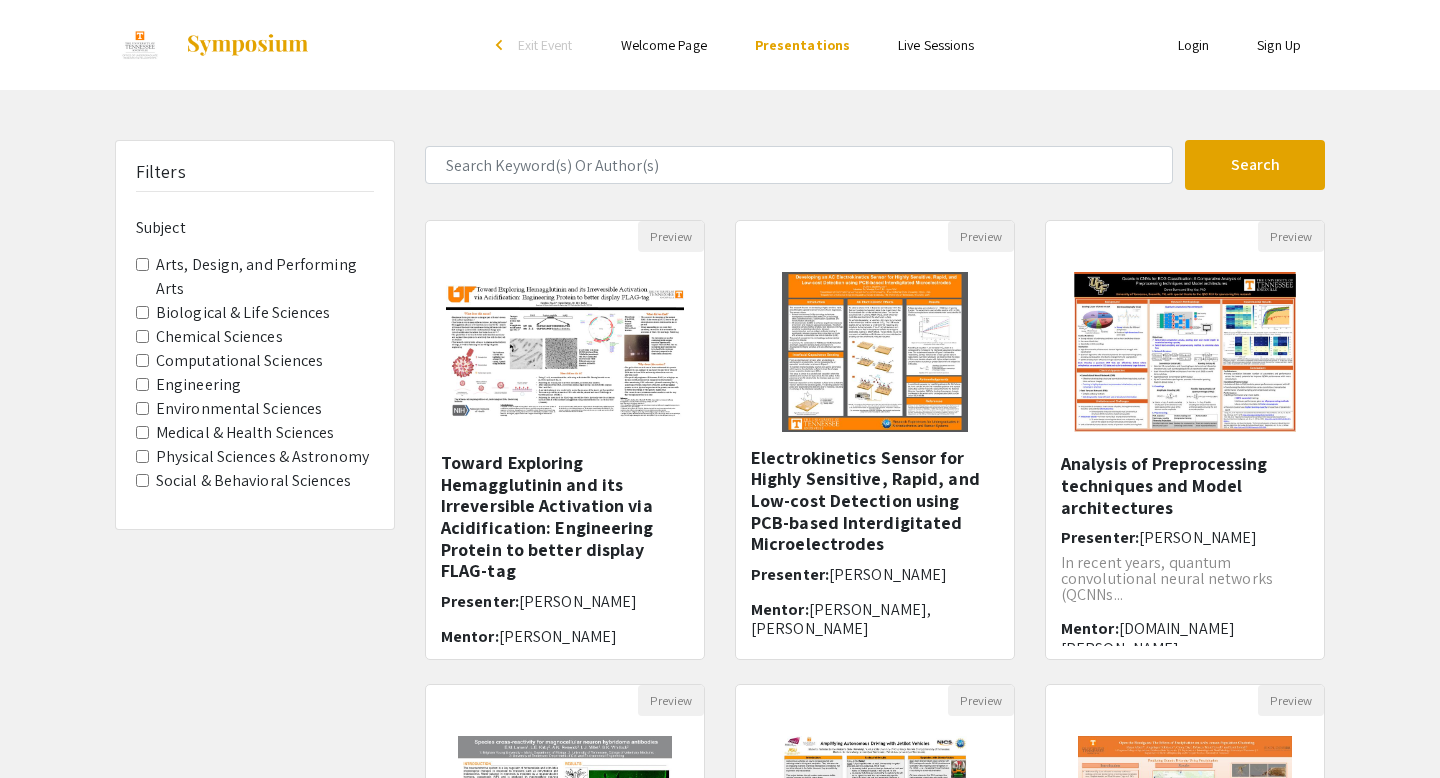 click on "Preview  Developing an AC Electrokinetics Sensor for Highly Sensitive, Rapid, and Low-cost Detection using PCB-based Interdigitated Microelectrodes  Presenter:  [PERSON_NAME]:  [PERSON_NAME], [PERSON_NAME]" 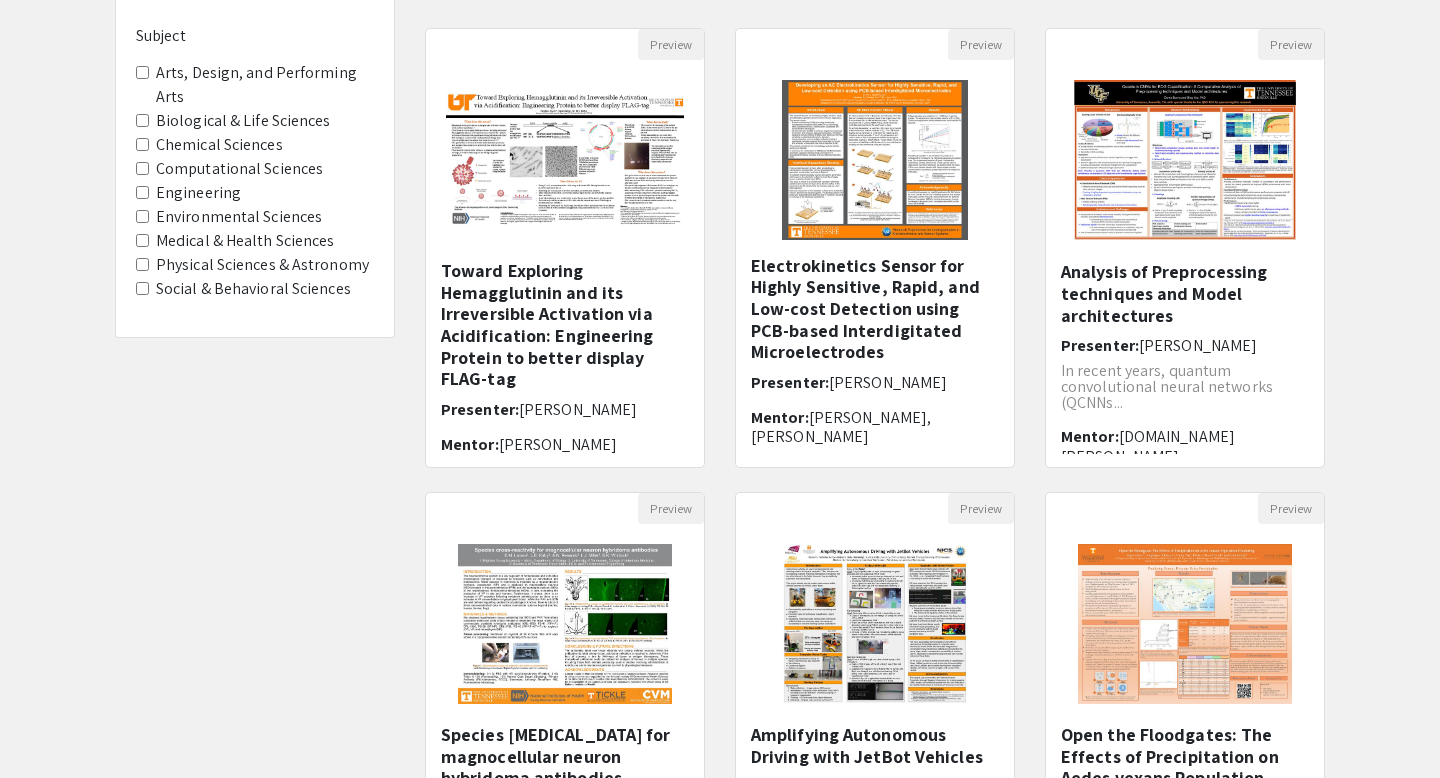 scroll, scrollTop: 548, scrollLeft: 0, axis: vertical 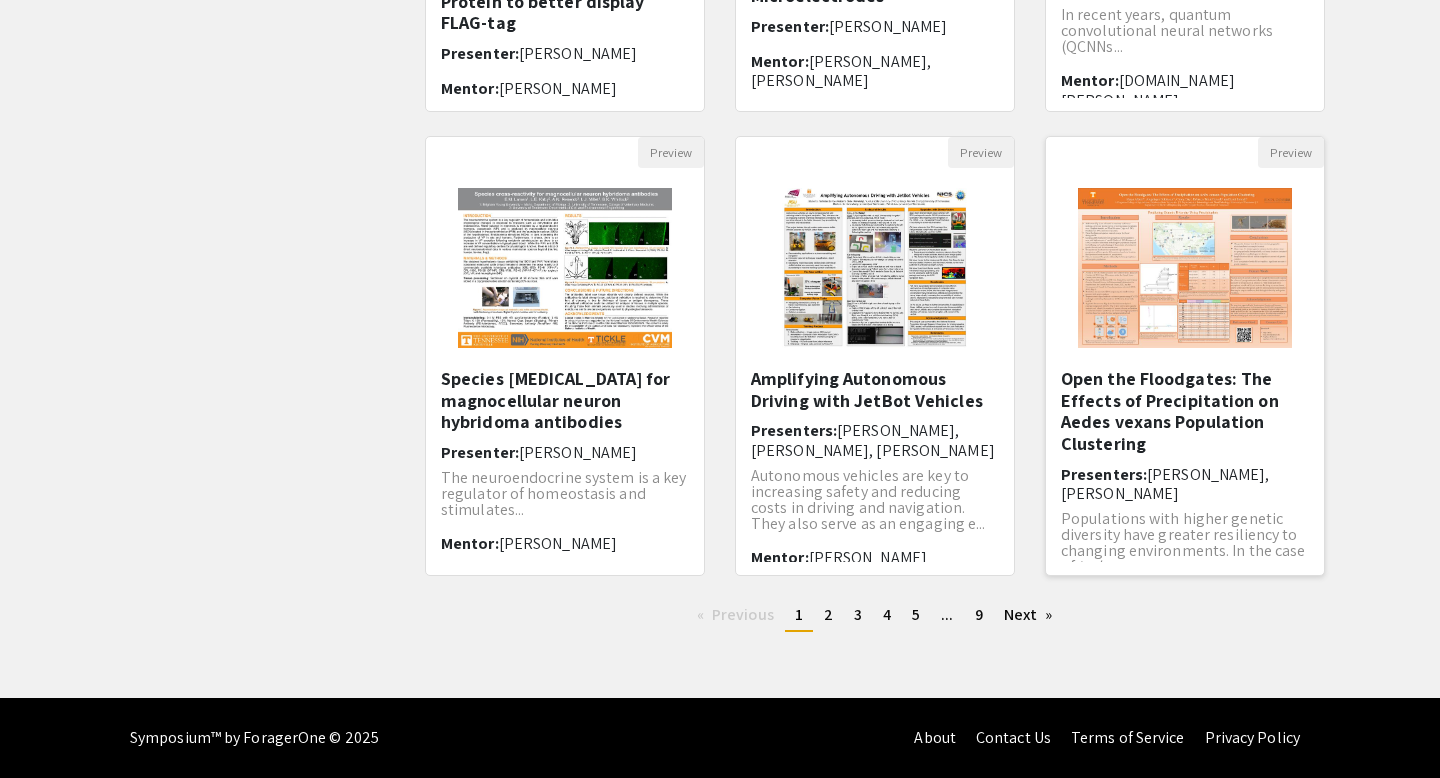 click on "Open the Floodgates: The Effects of Precipitation on Aedes vexans Population Clustering" at bounding box center [1185, 411] 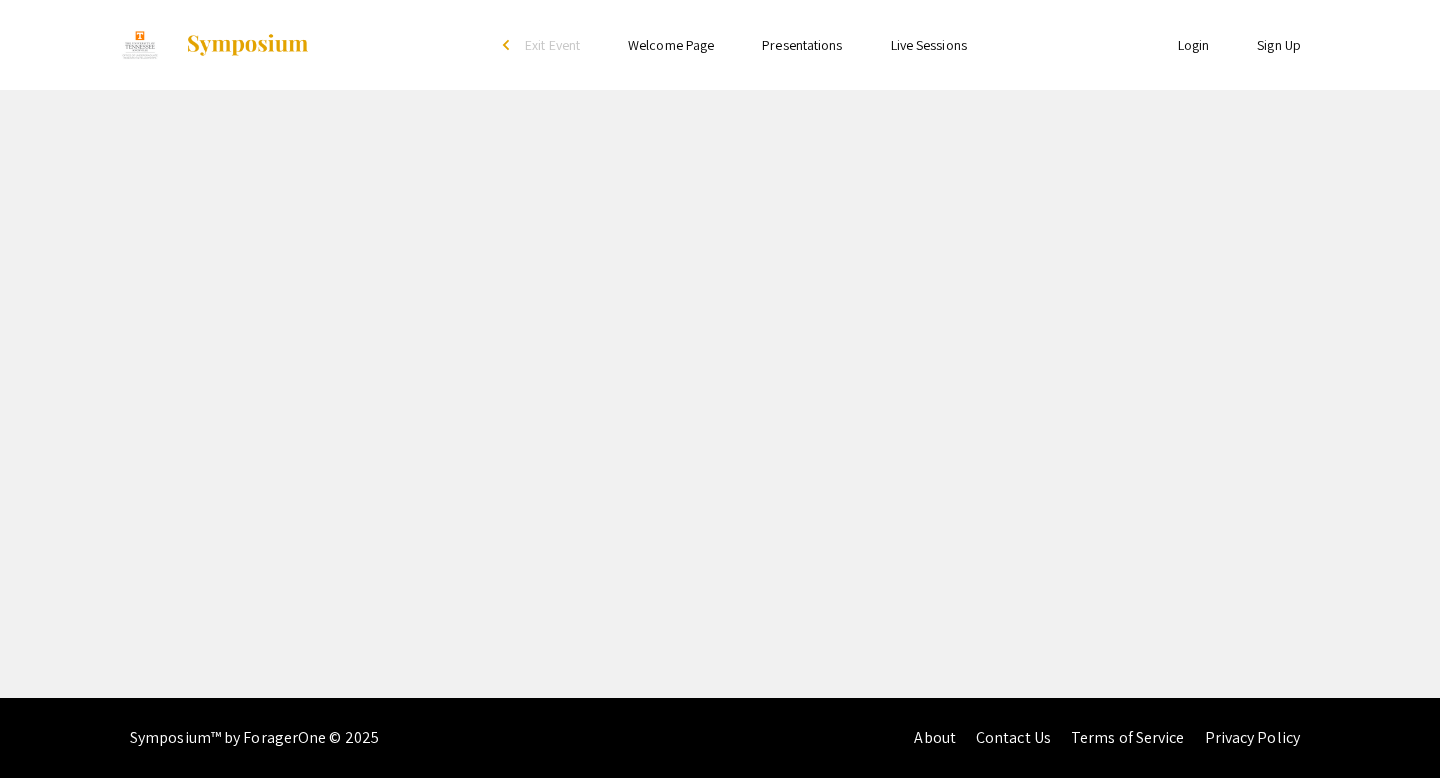 select on "custom" 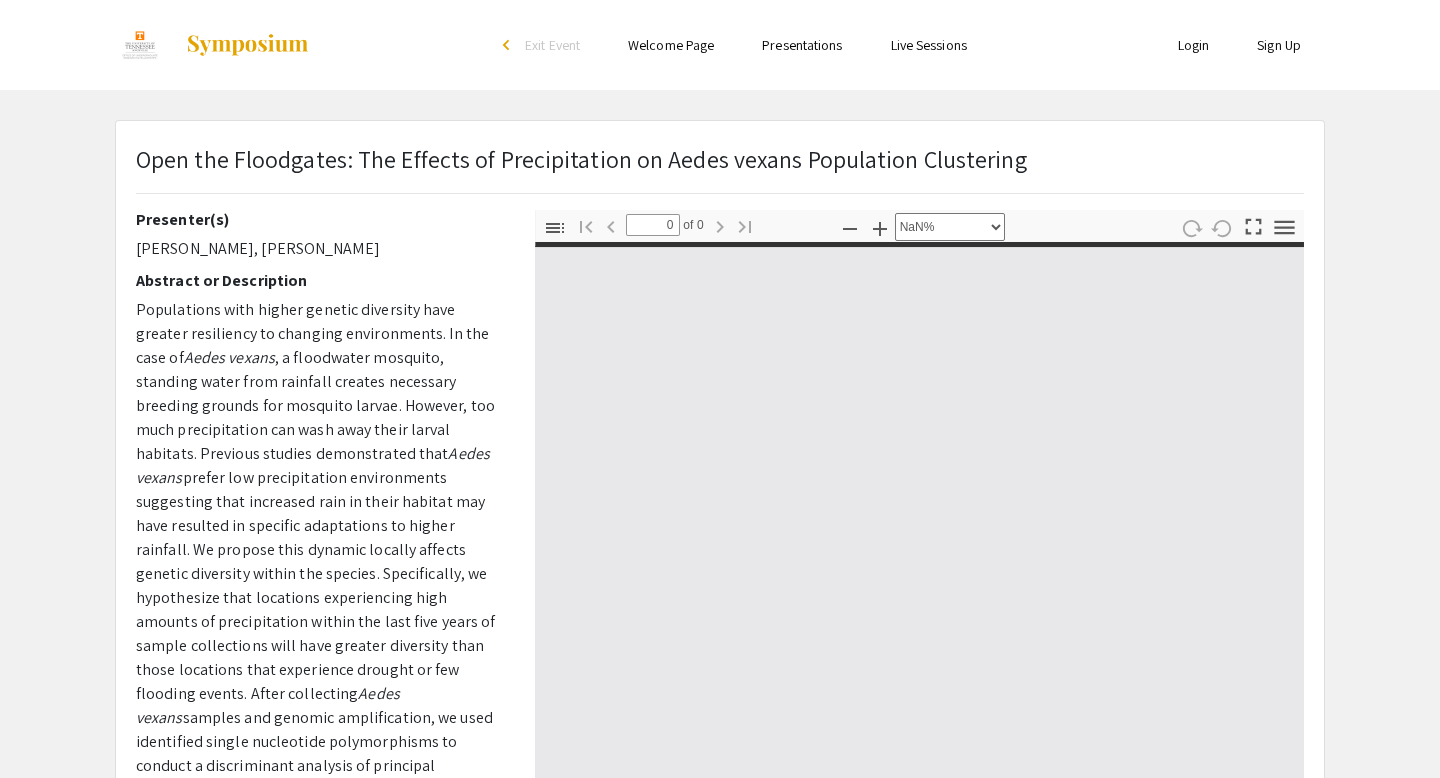 type on "1" 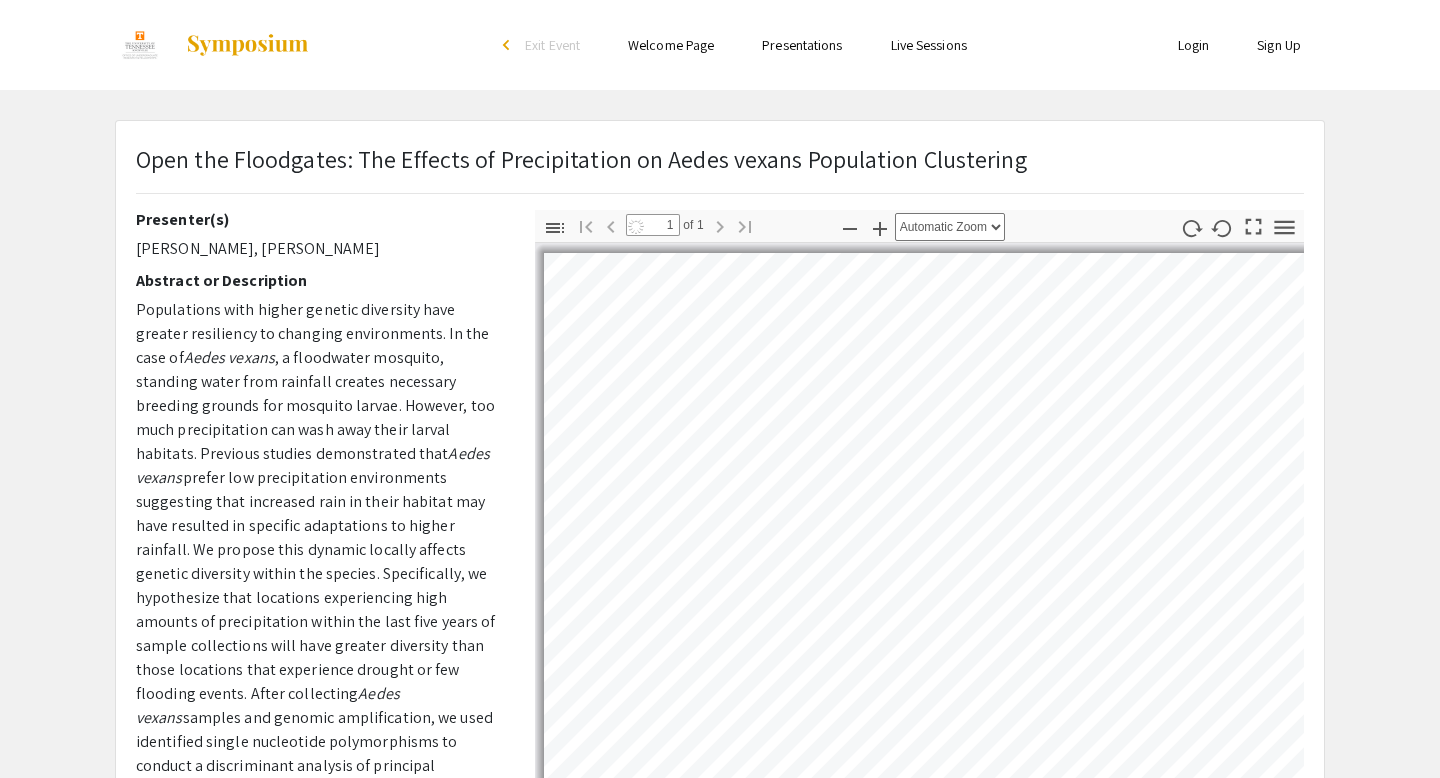 select on "custom" 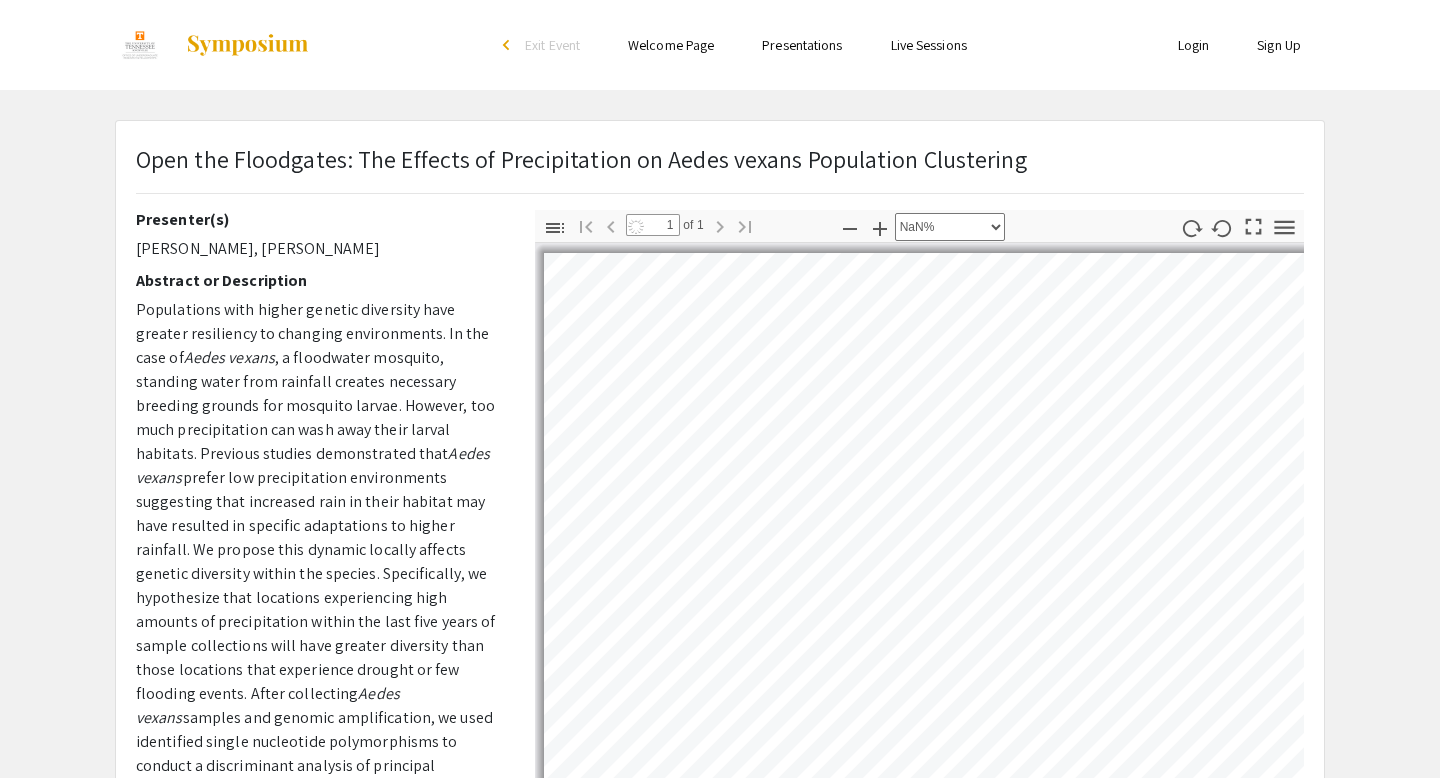 scroll, scrollTop: 8, scrollLeft: 7, axis: both 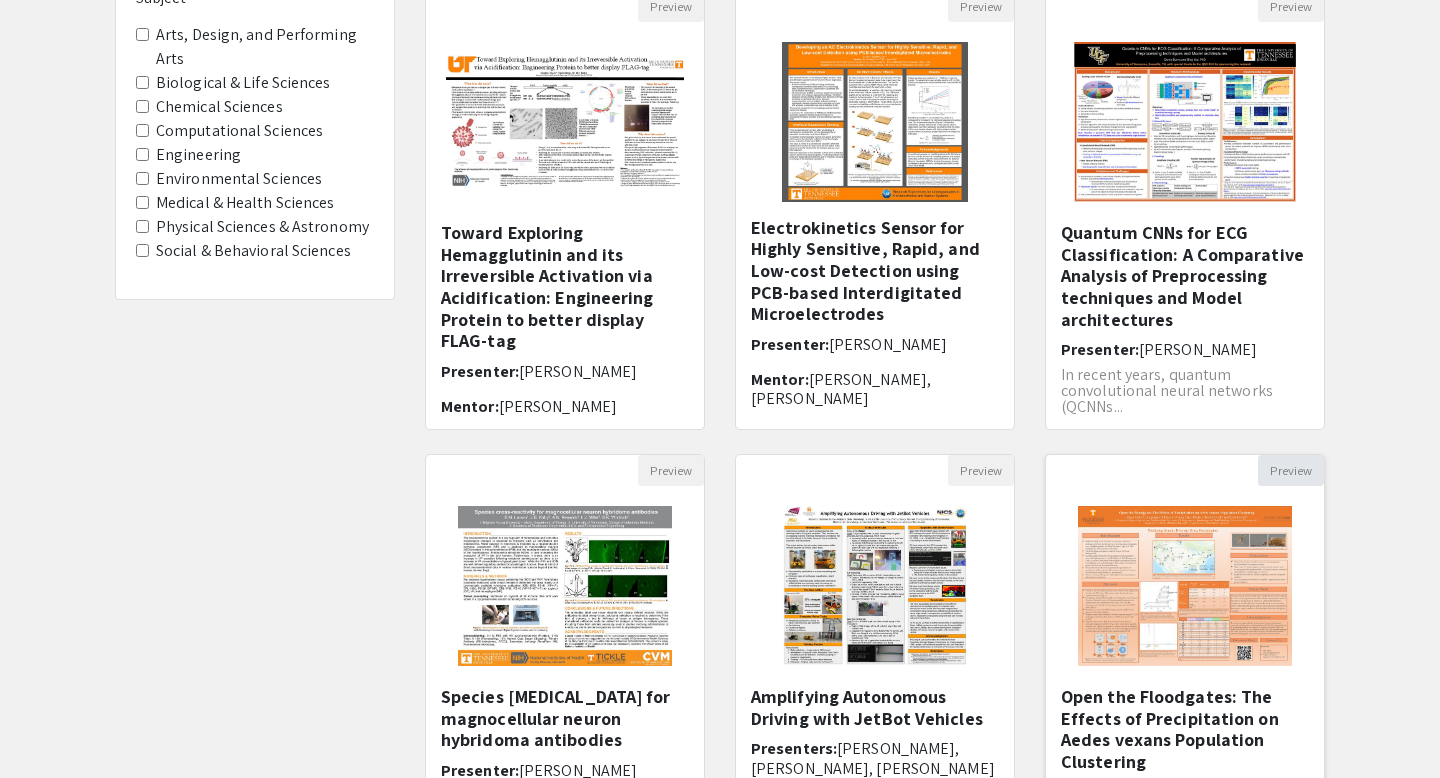 click on "Preview" at bounding box center [1291, 470] 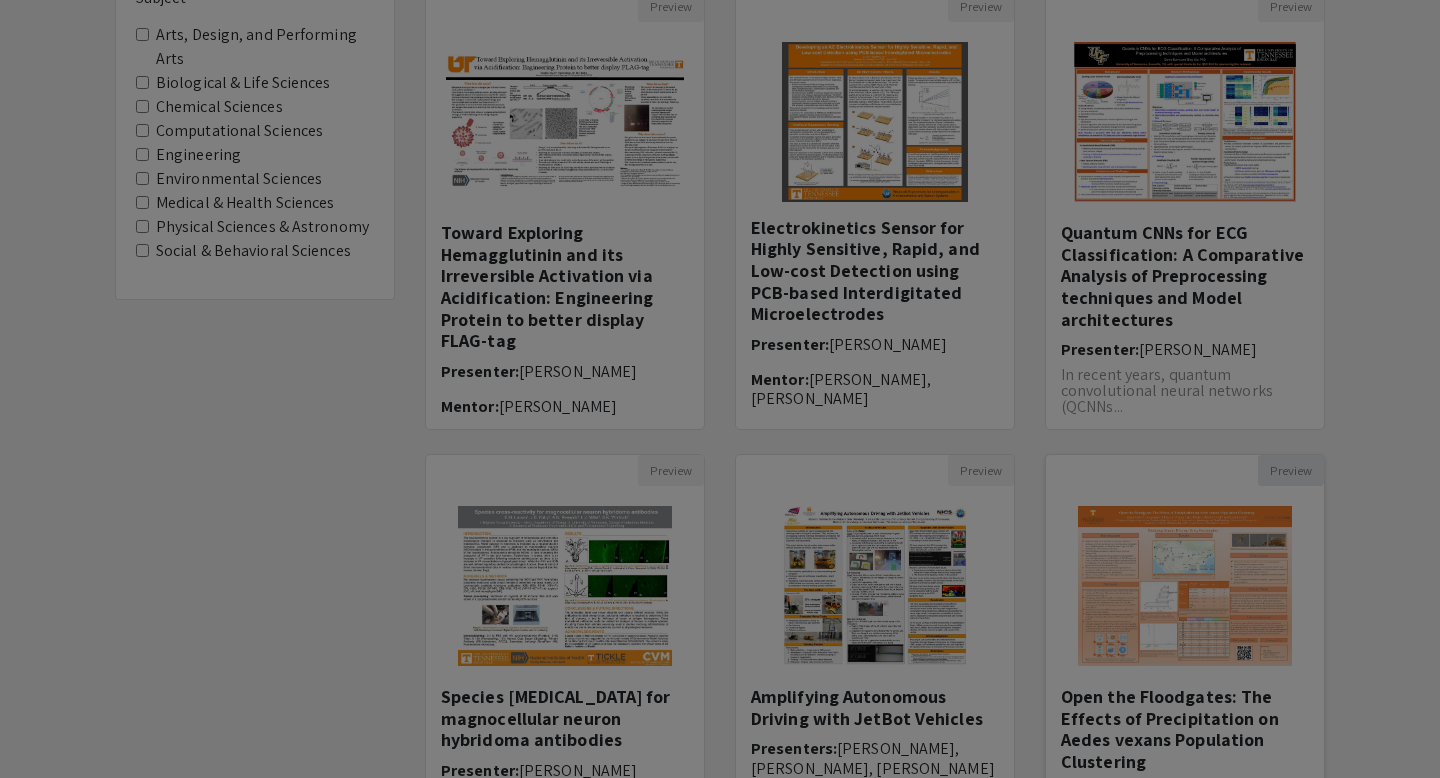 type on "0" 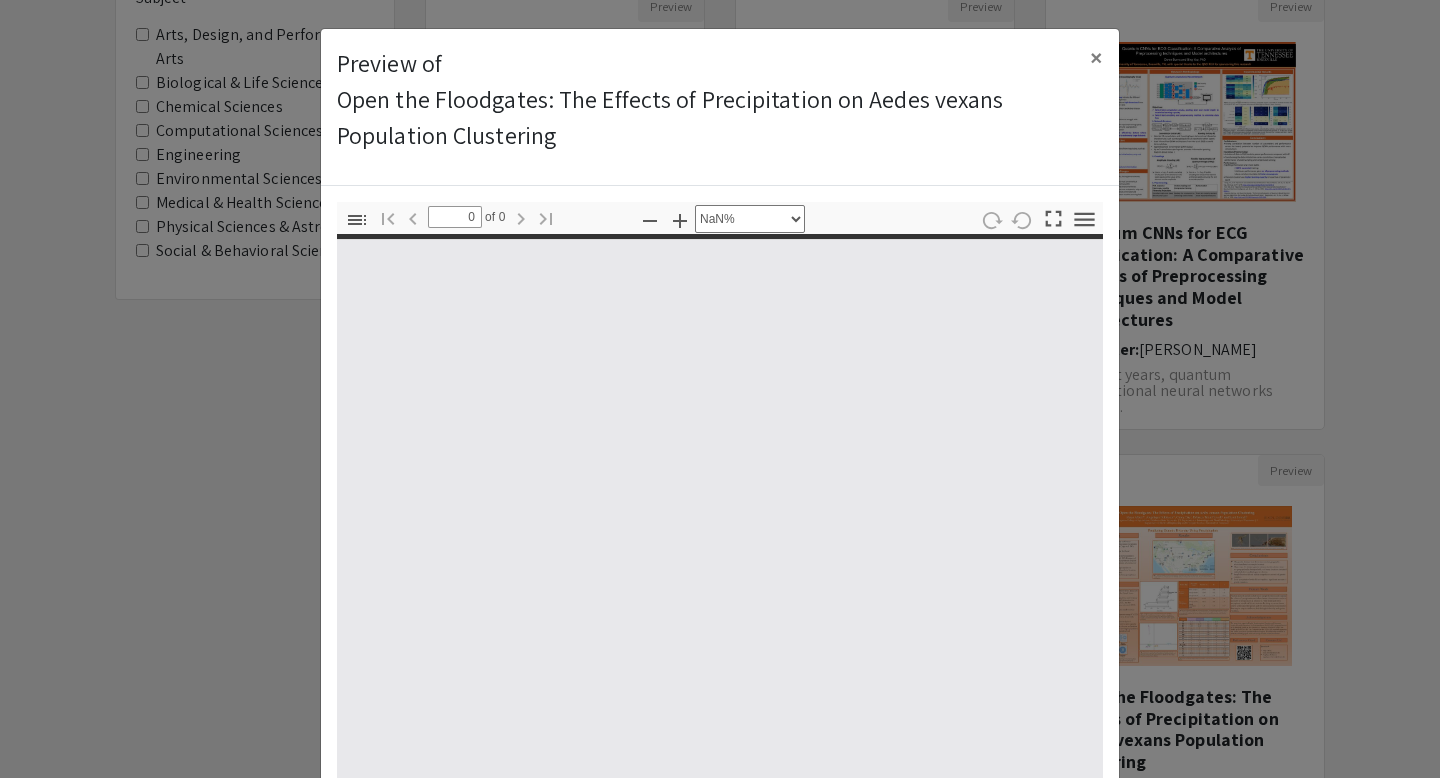 select on "auto" 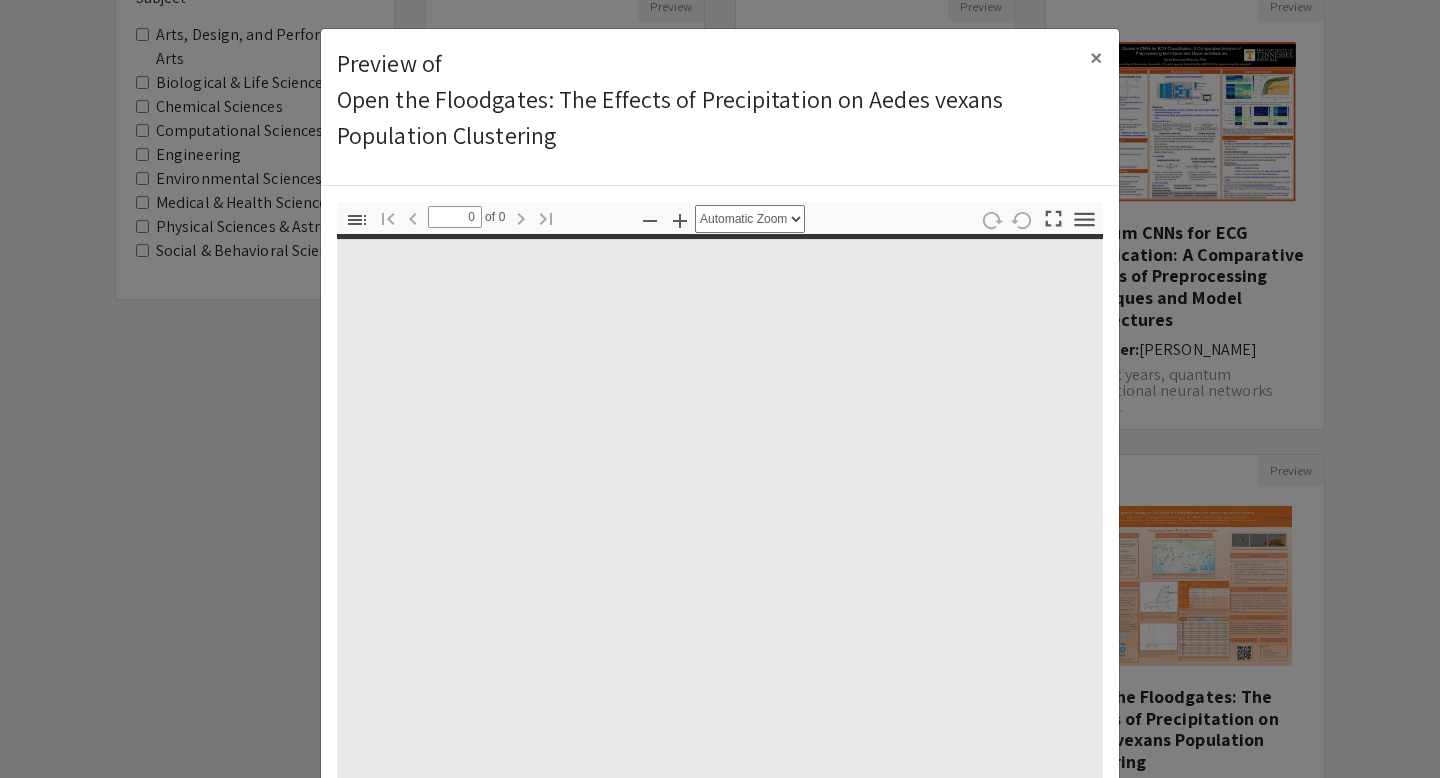 type on "1" 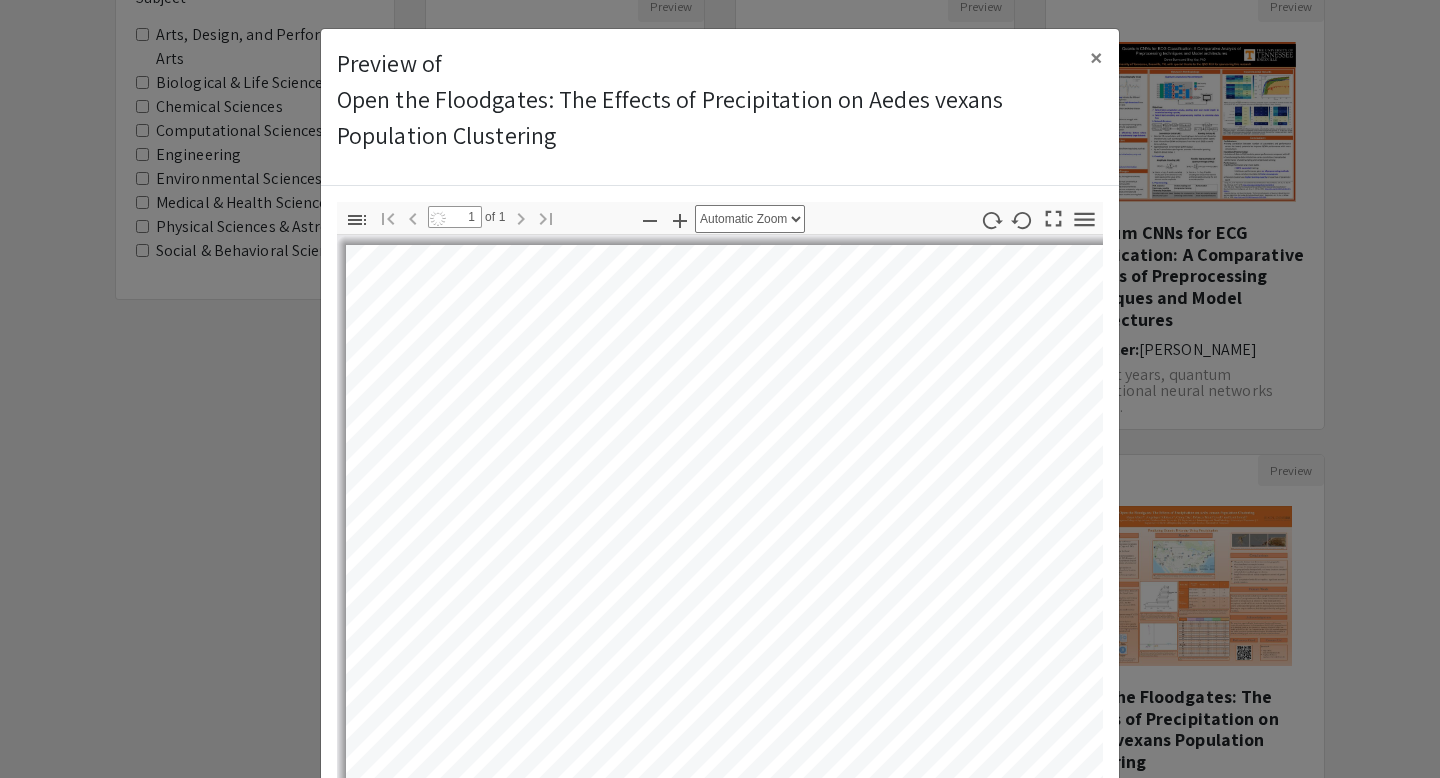 select on "custom" 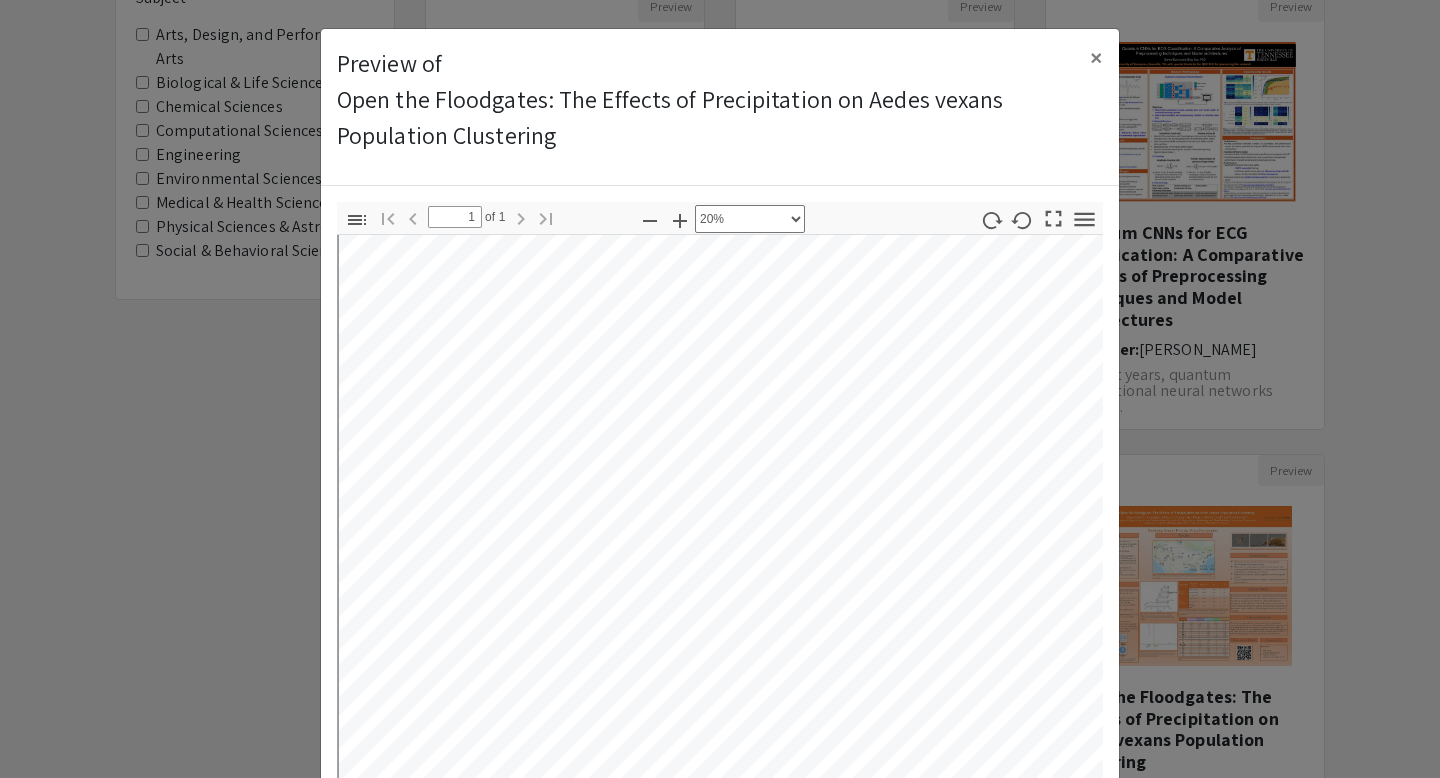scroll, scrollTop: 42, scrollLeft: 7, axis: both 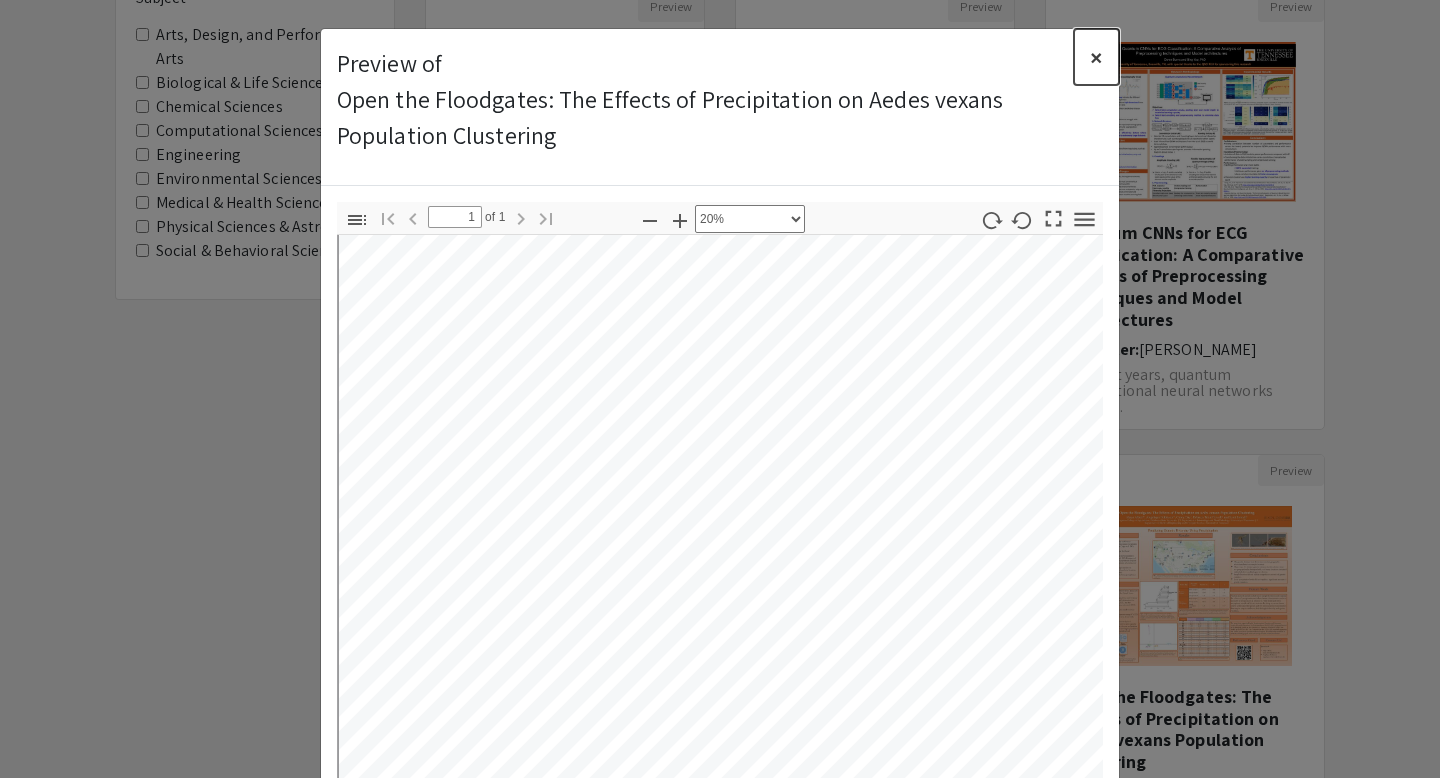 click on "×" 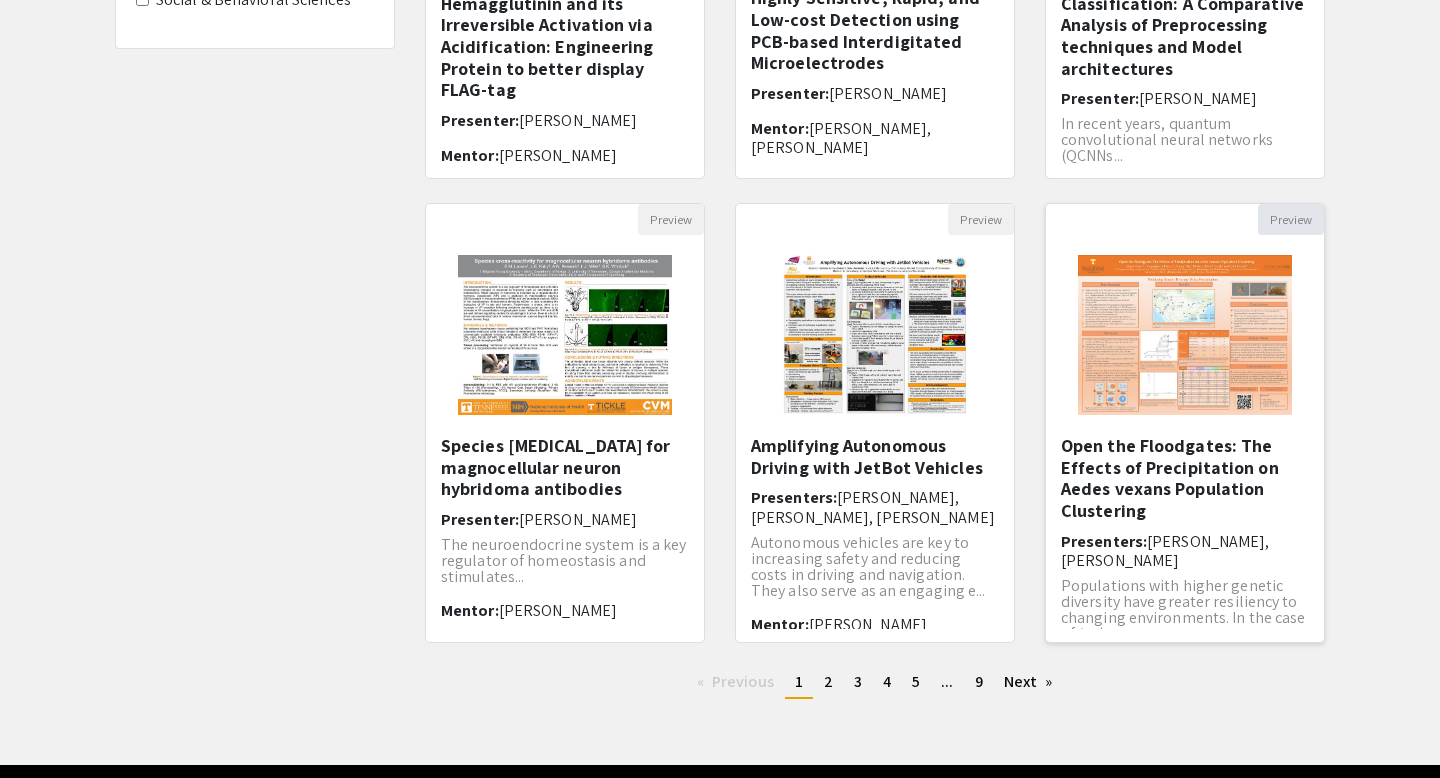 scroll, scrollTop: 480, scrollLeft: 0, axis: vertical 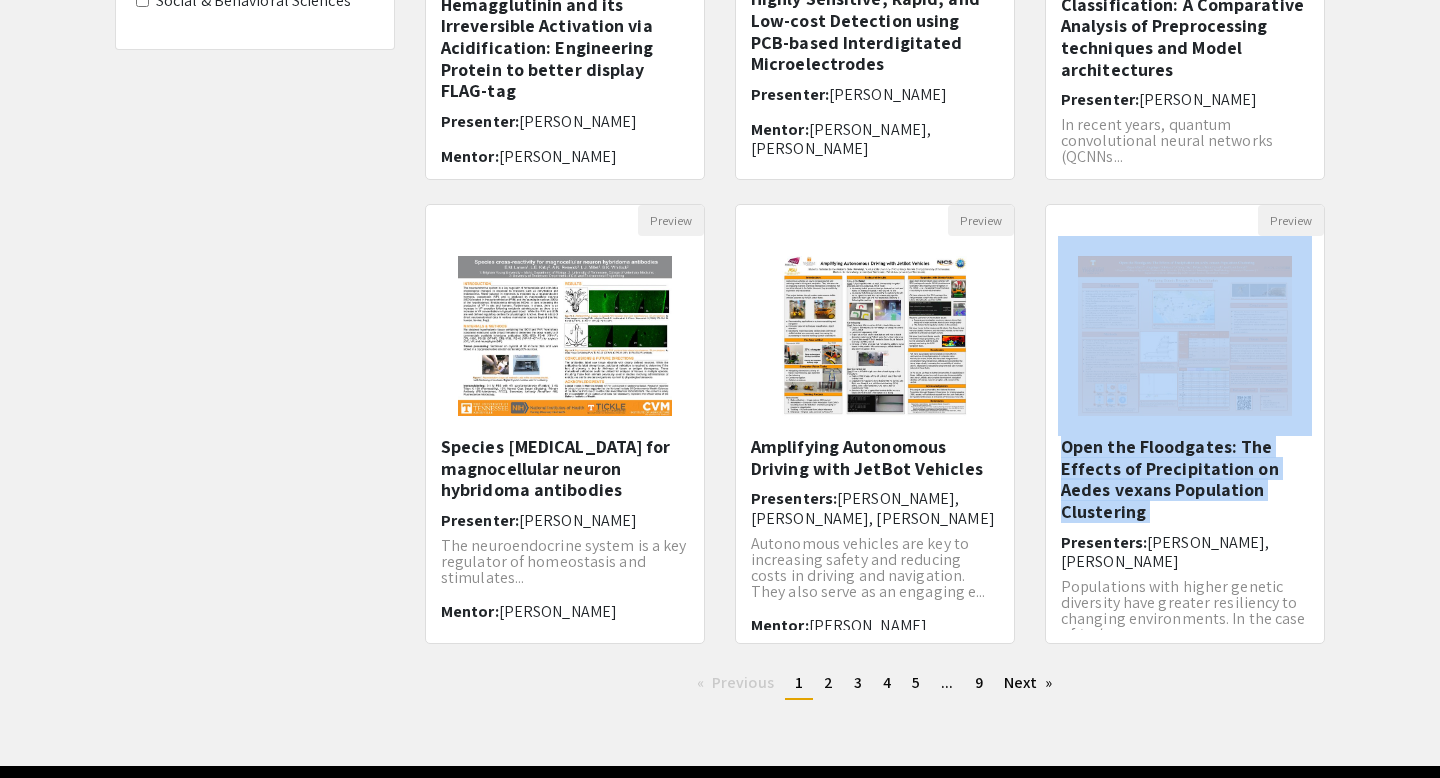 drag, startPoint x: 1119, startPoint y: 525, endPoint x: 1085, endPoint y: 369, distance: 159.66214 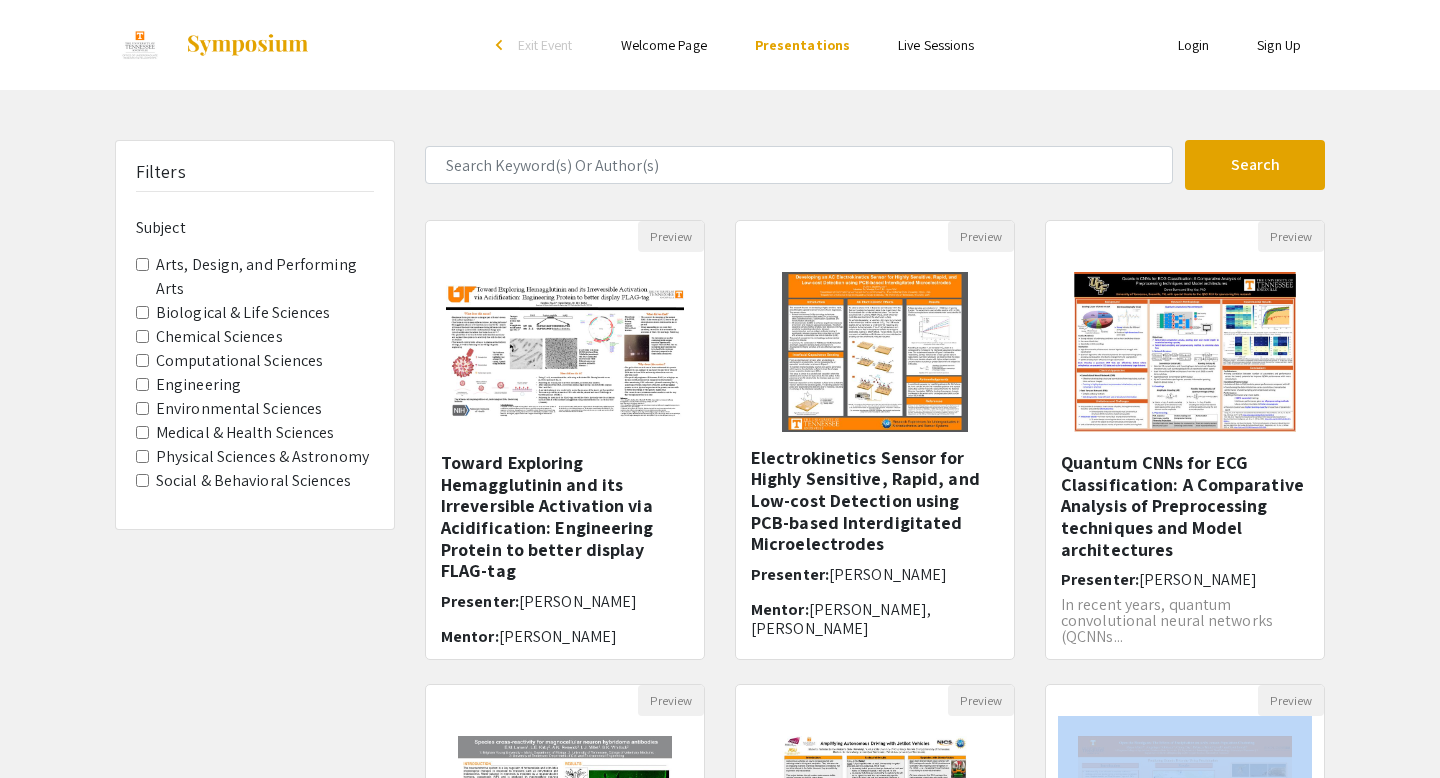 select on "custom" 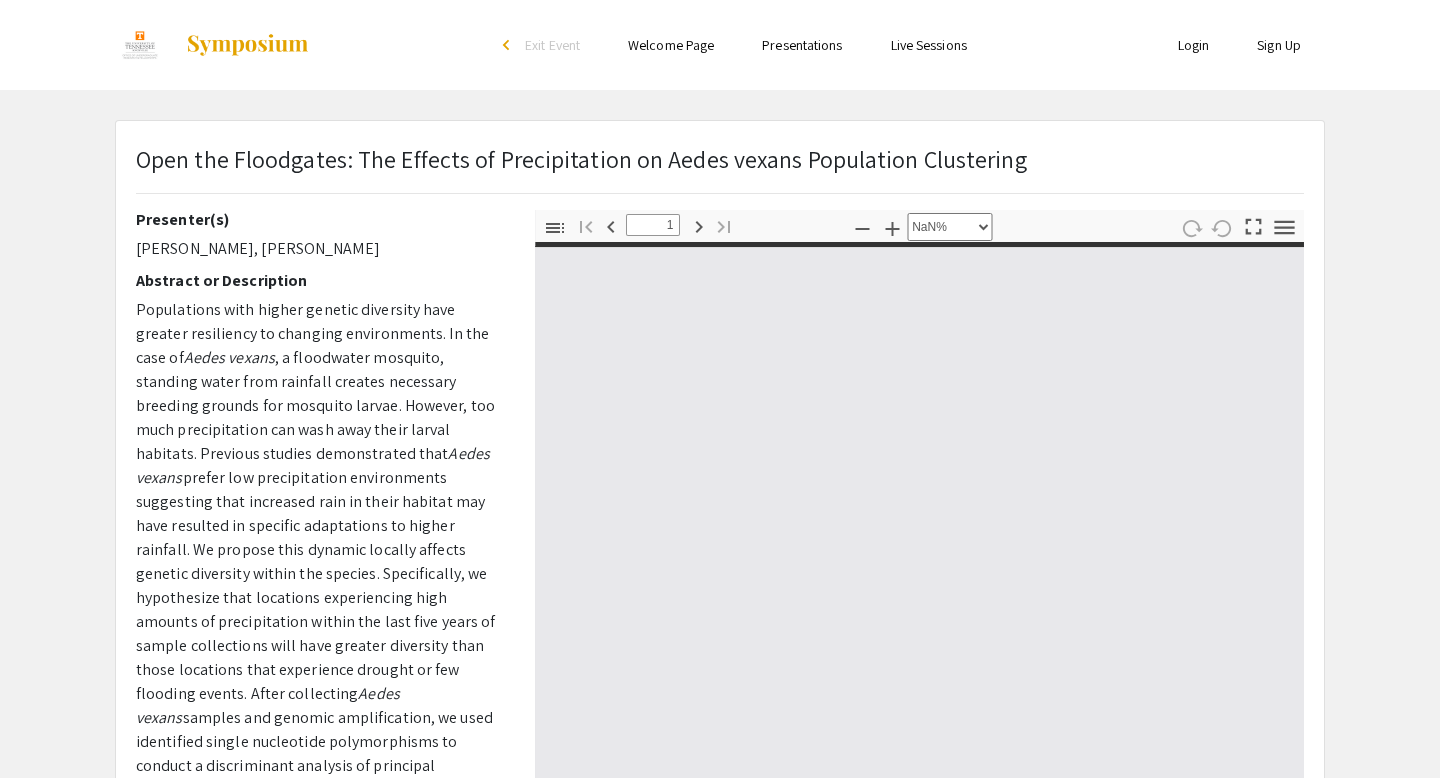 type on "0" 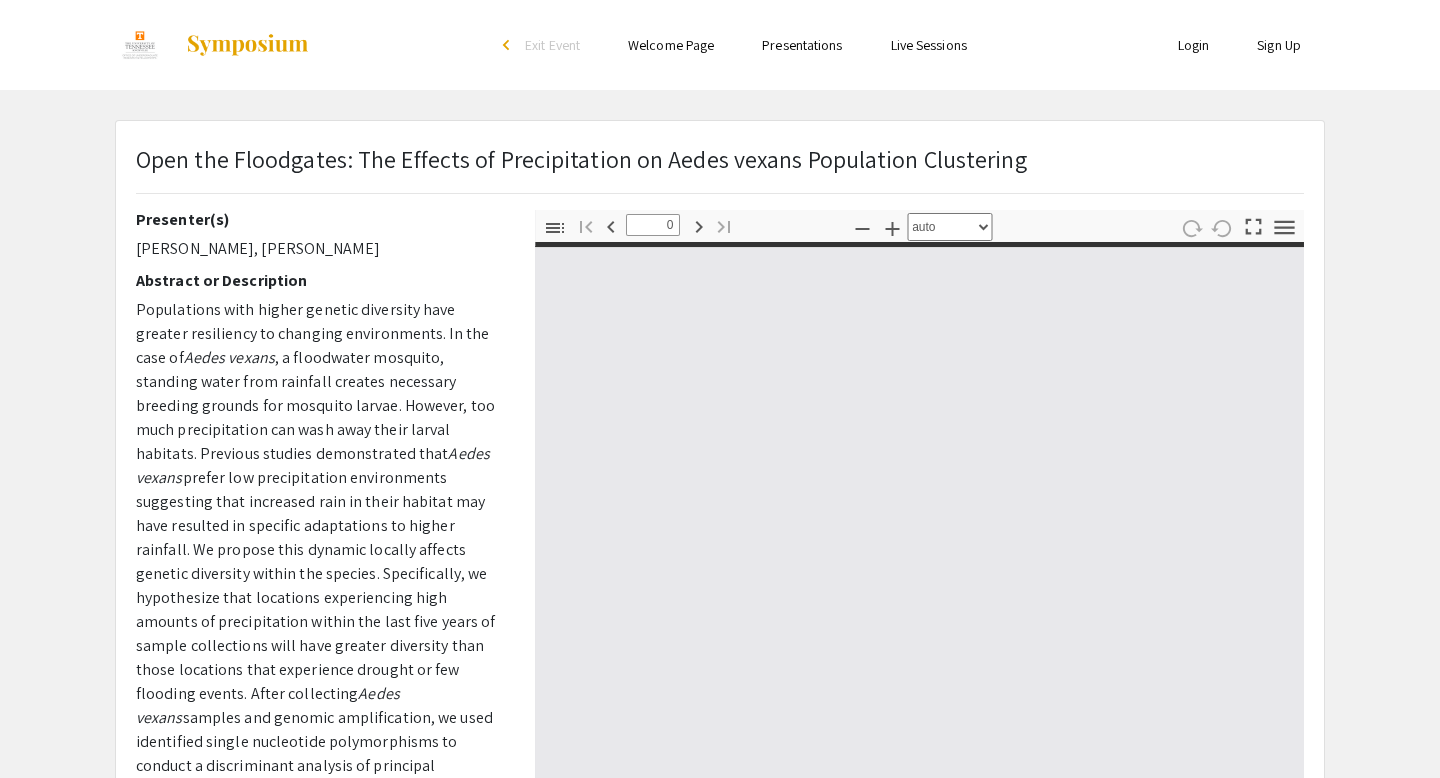 select on "custom" 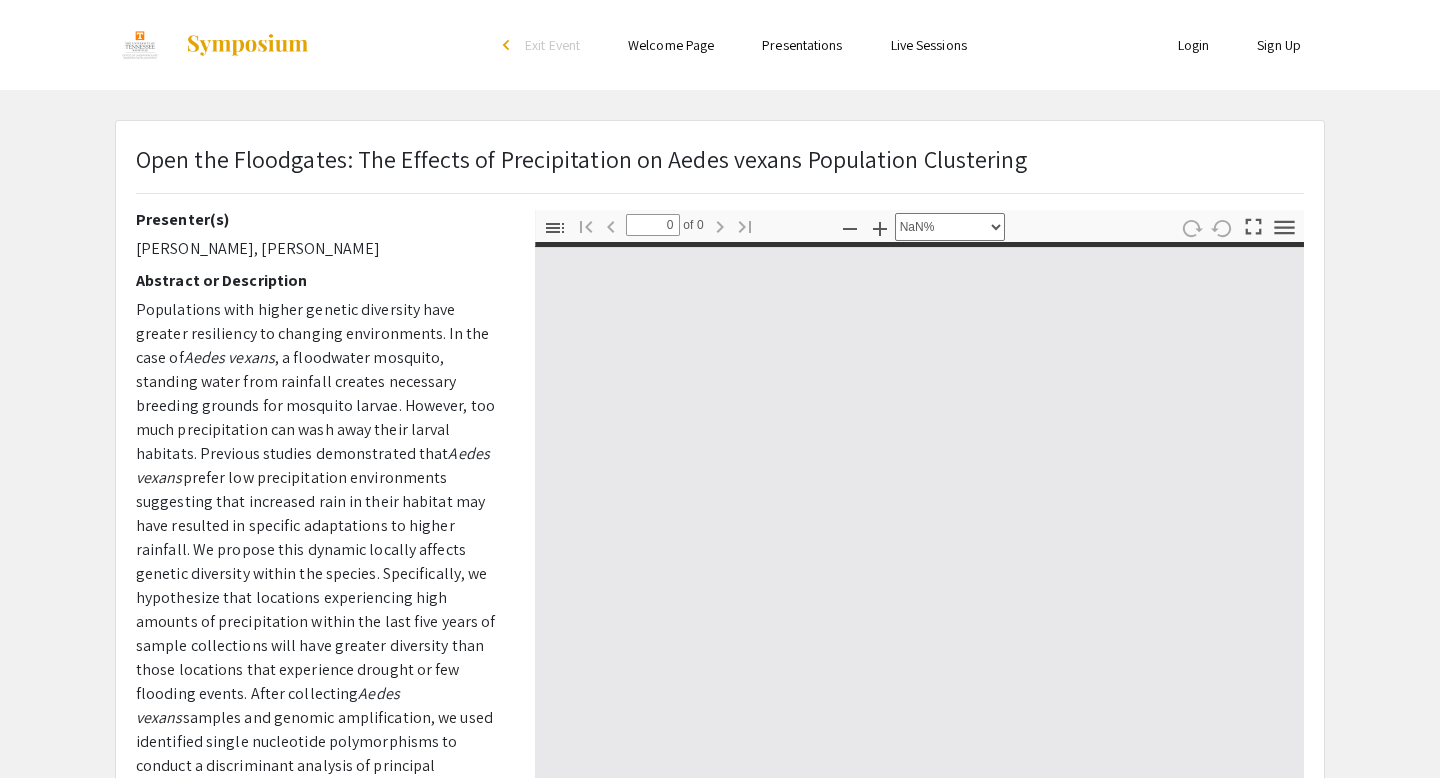 click at bounding box center [919, 576] 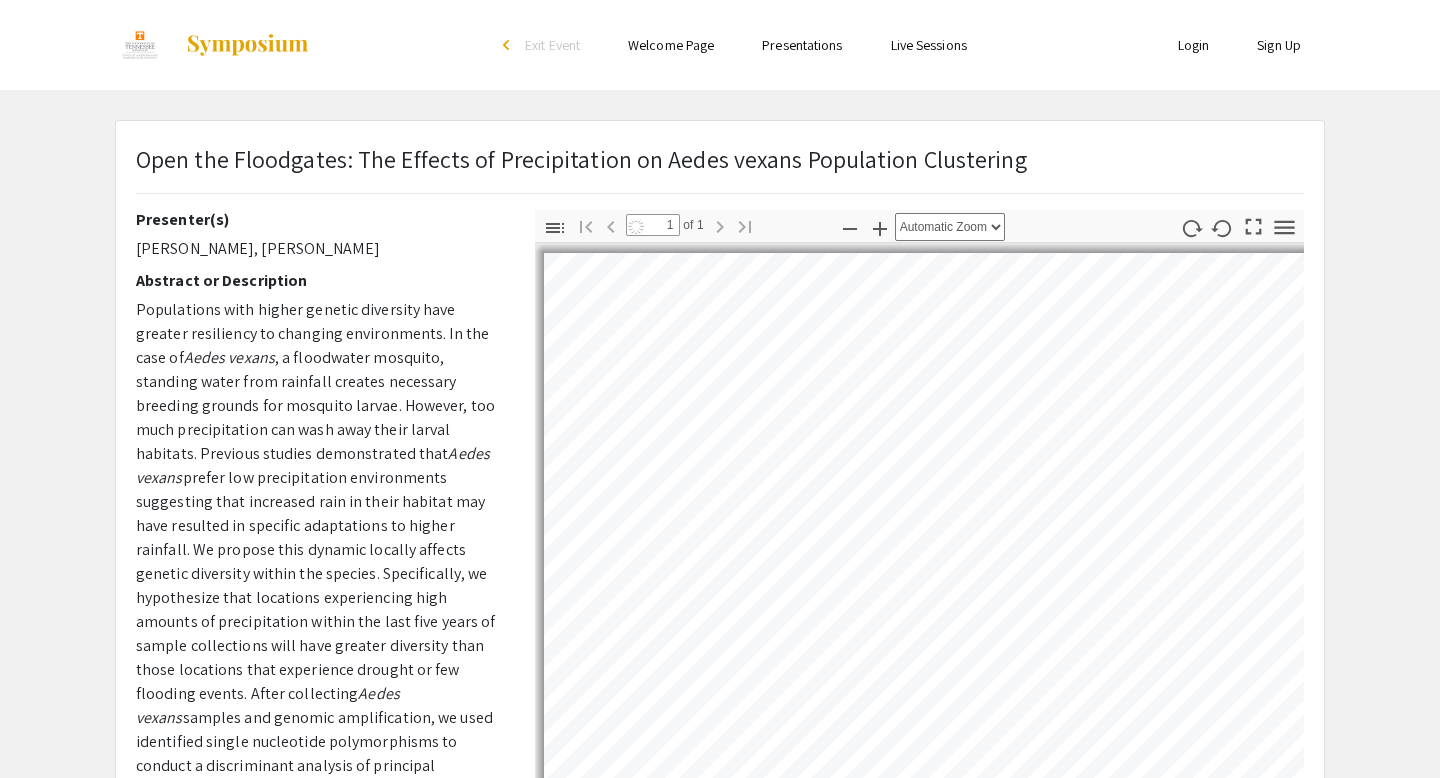 select on "custom" 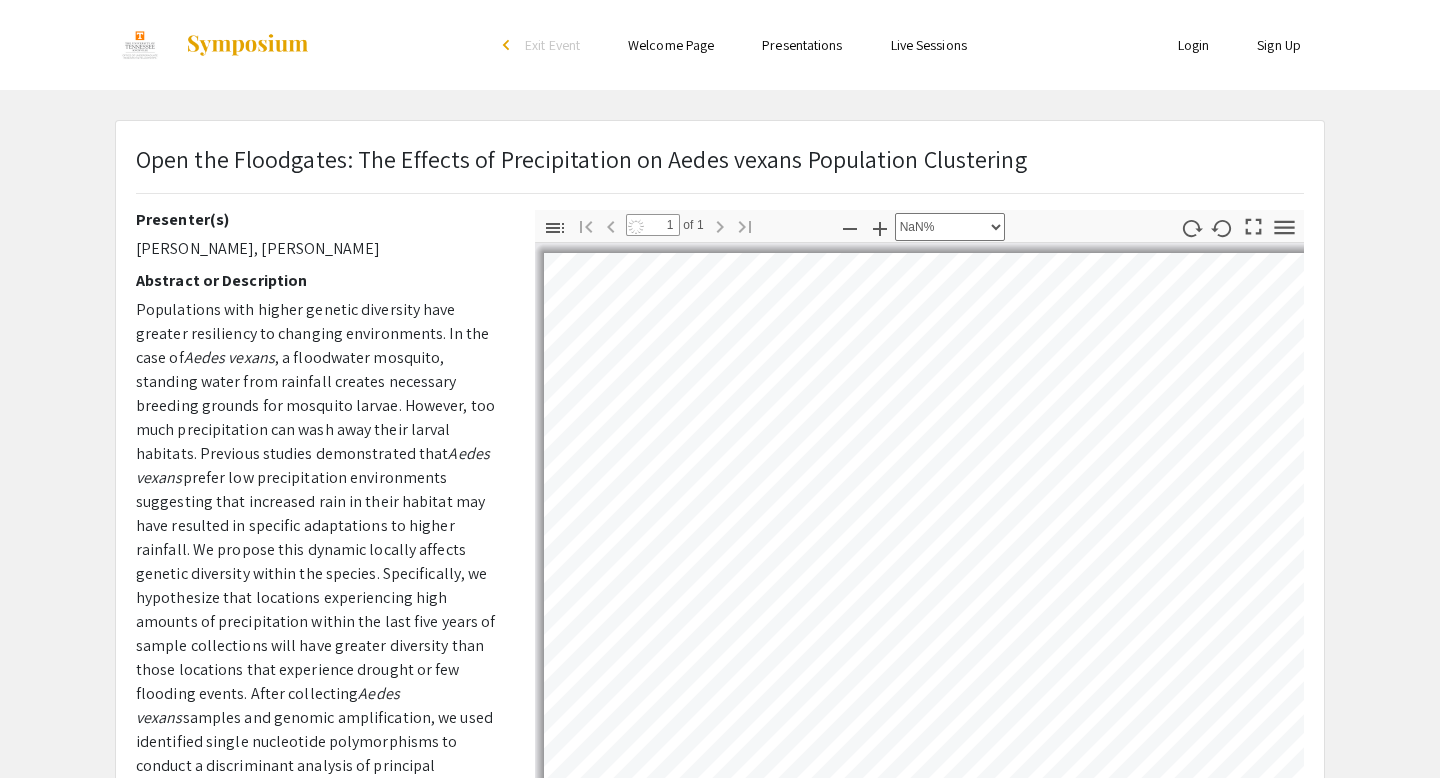 scroll, scrollTop: 8, scrollLeft: 7, axis: both 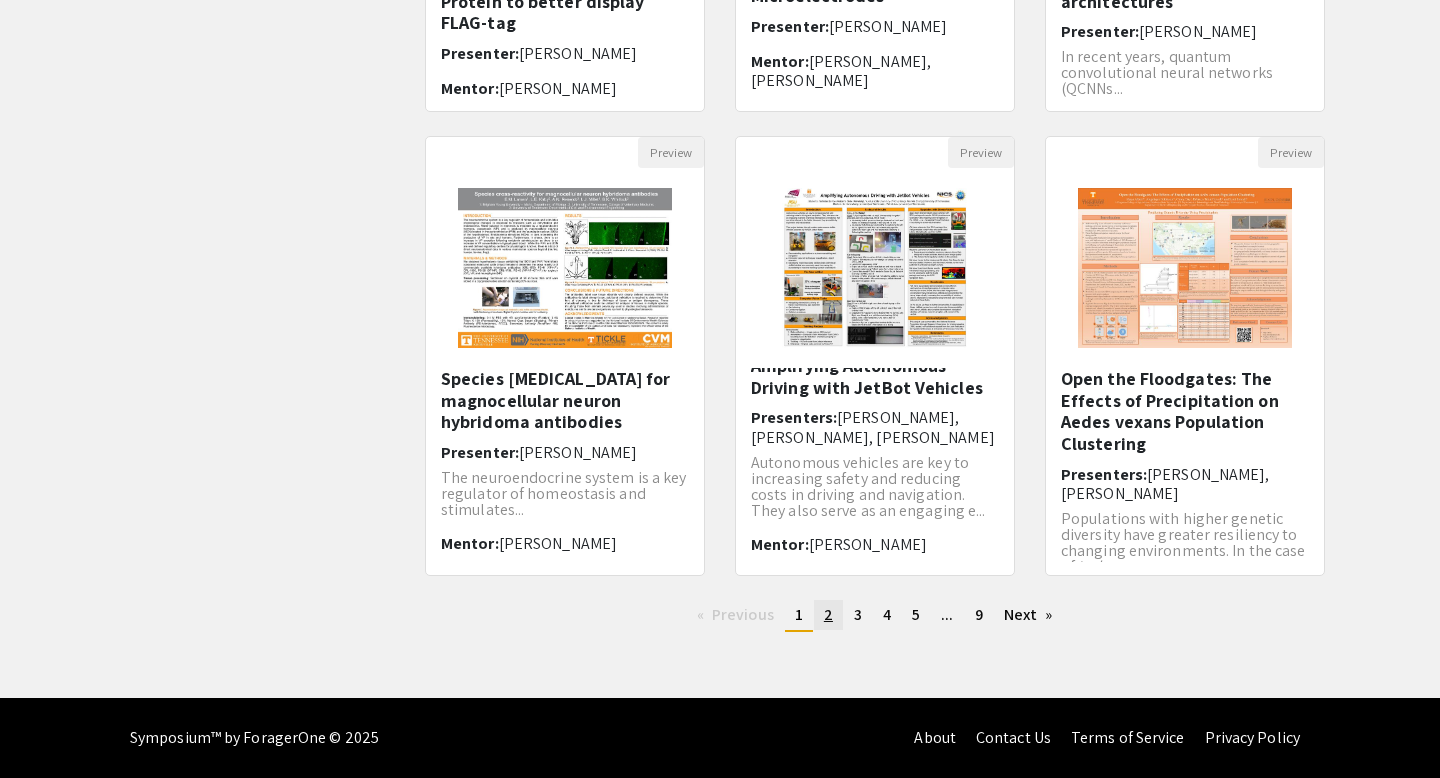 click on "page  2" 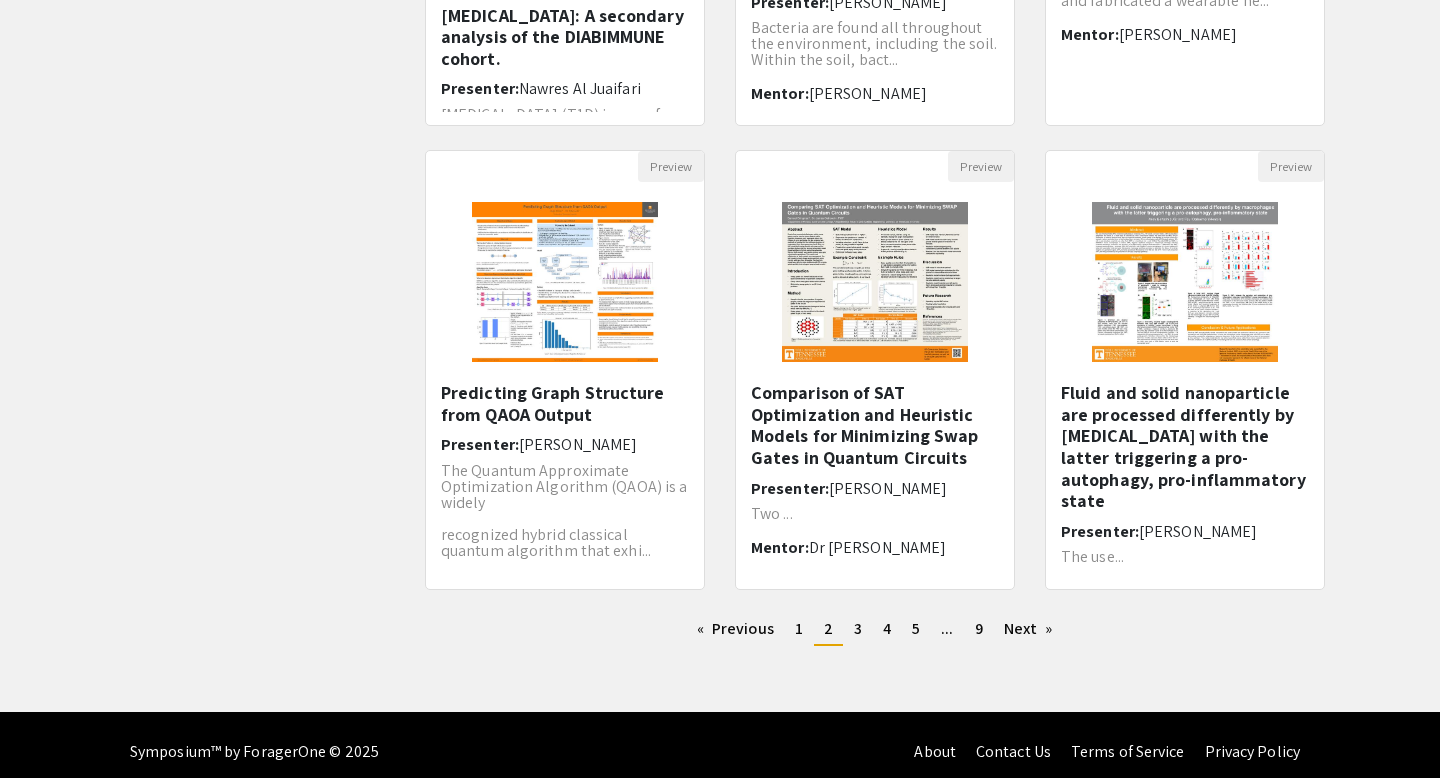 scroll, scrollTop: 548, scrollLeft: 0, axis: vertical 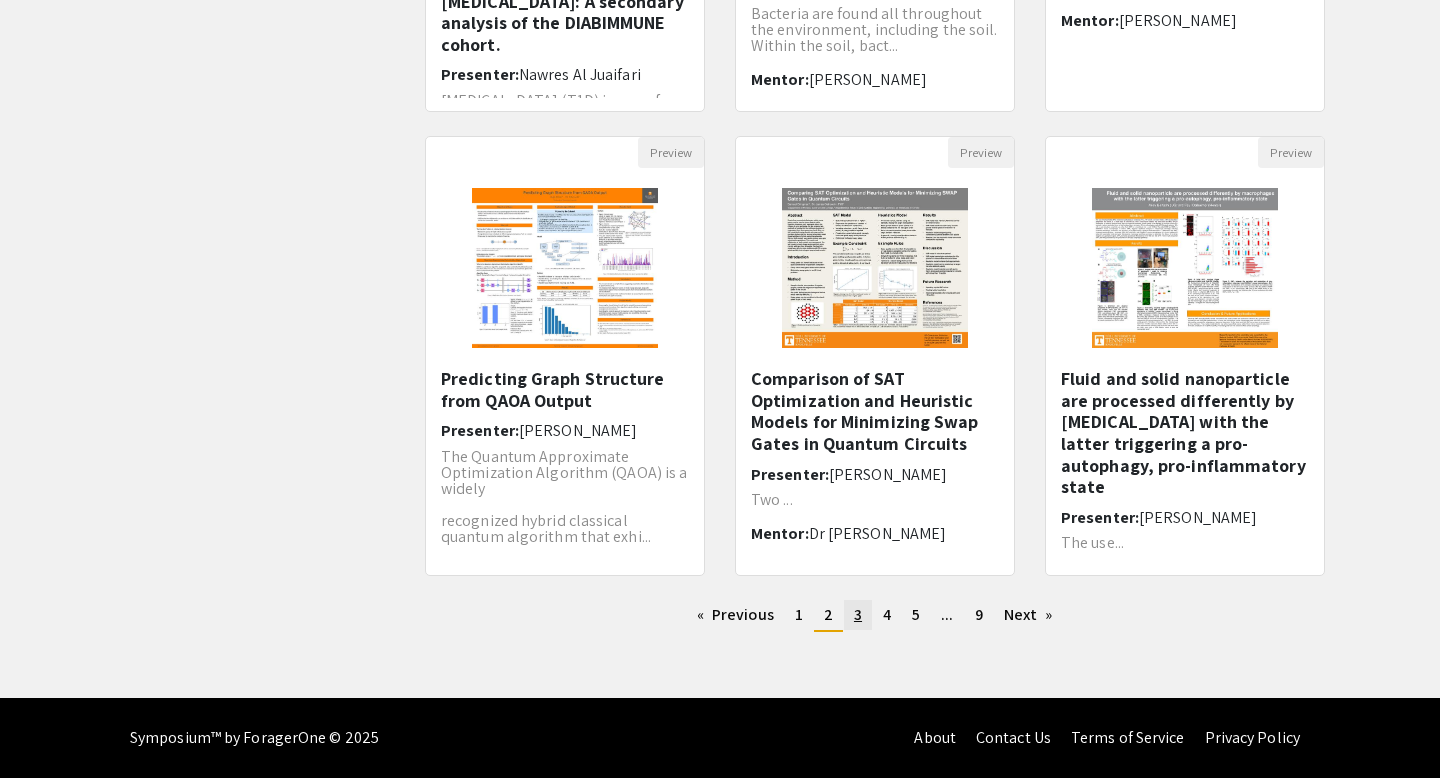 click on "page  3" 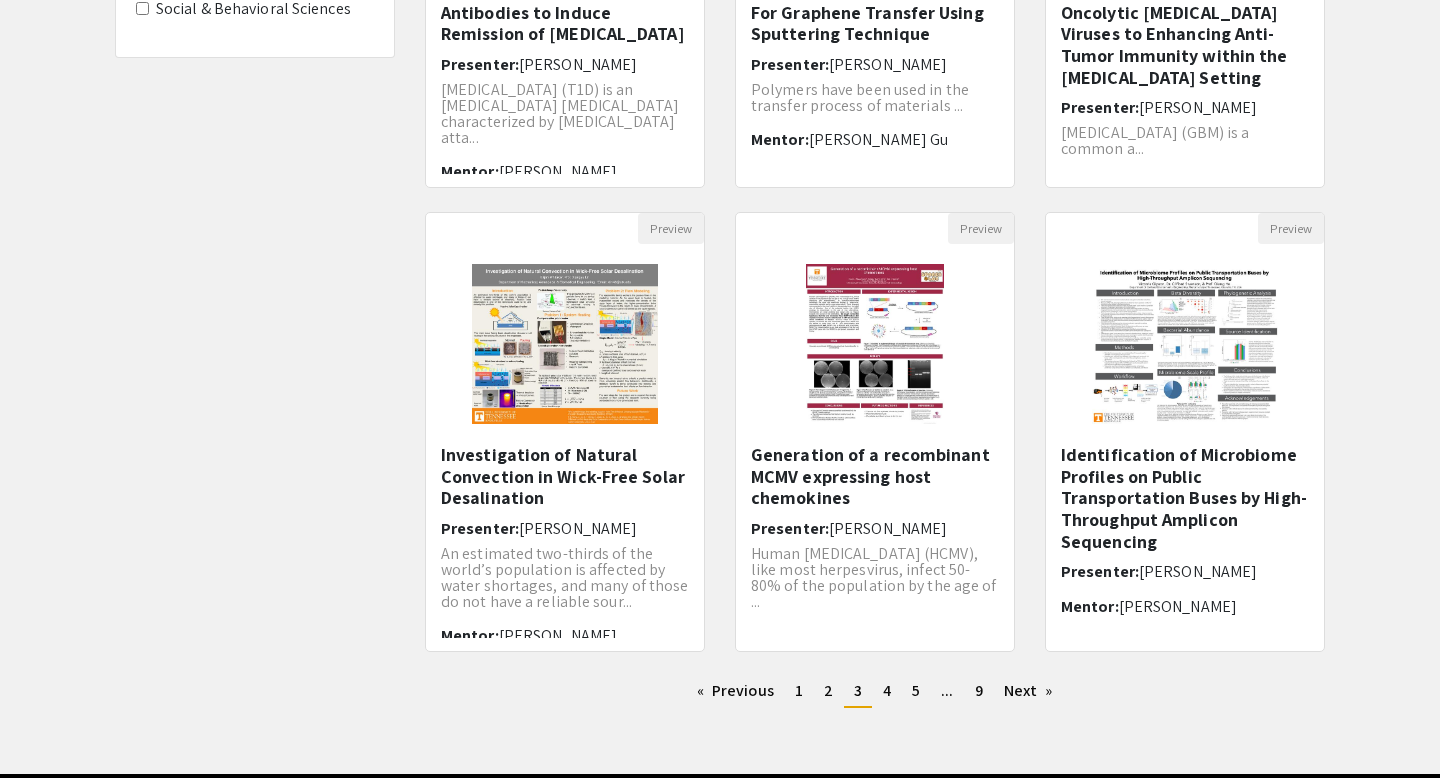 scroll, scrollTop: 474, scrollLeft: 0, axis: vertical 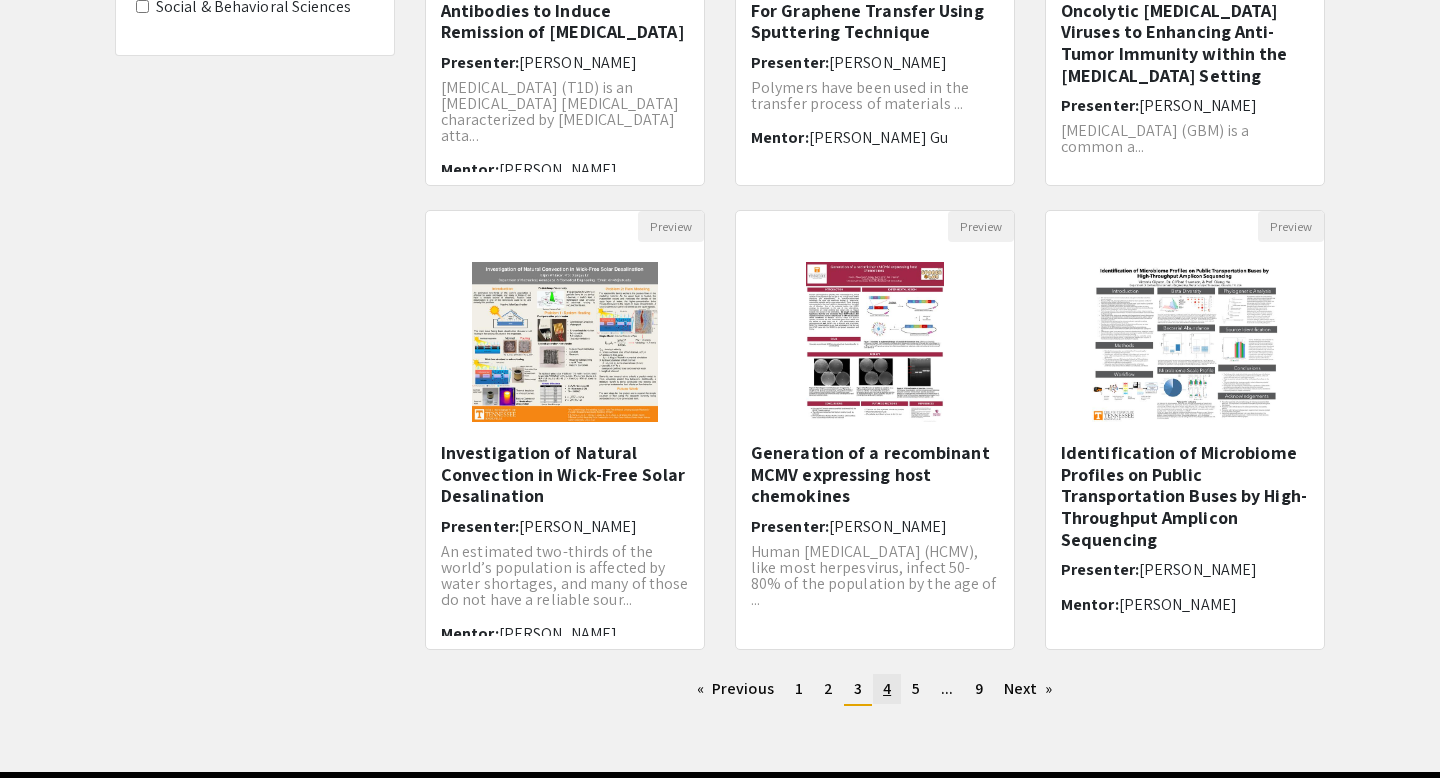 click on "page  4" 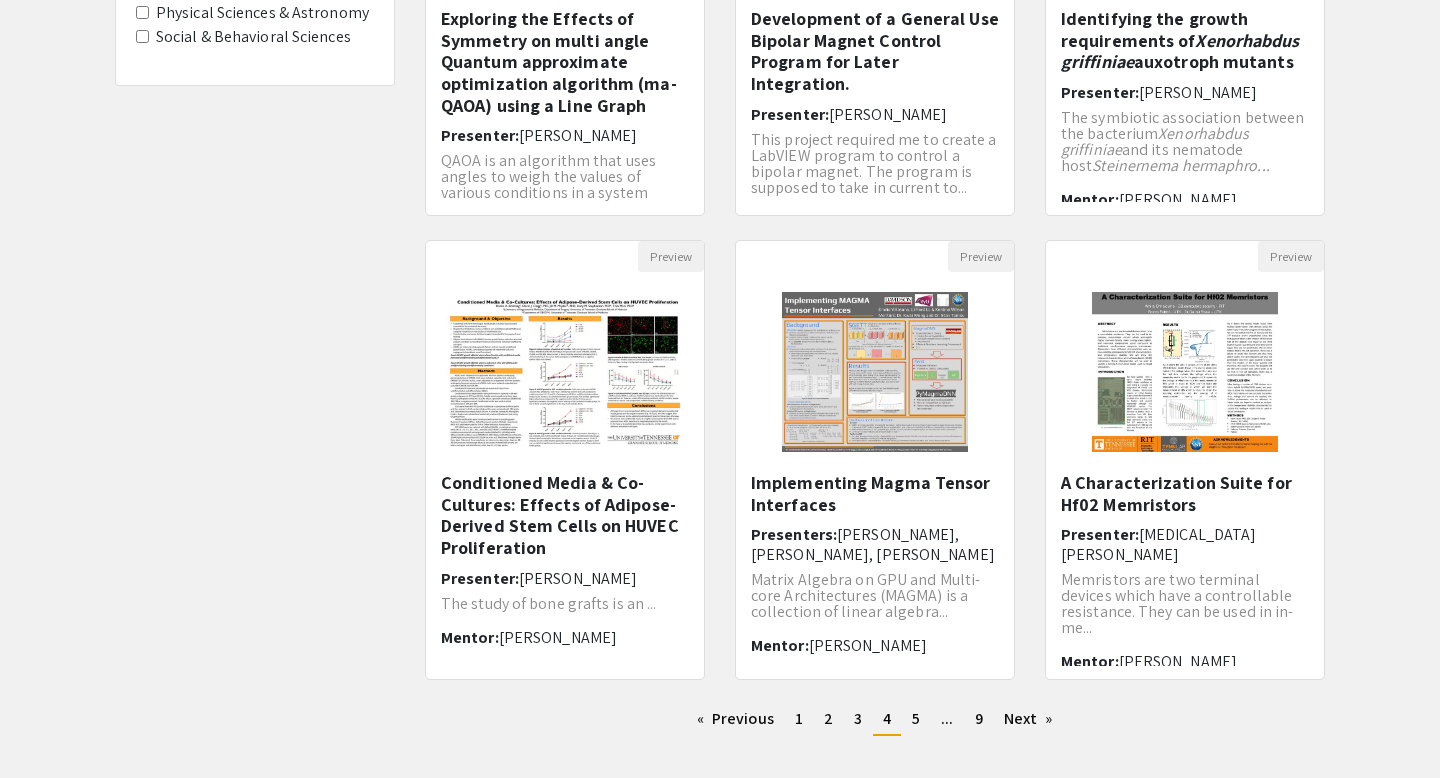 scroll, scrollTop: 490, scrollLeft: 0, axis: vertical 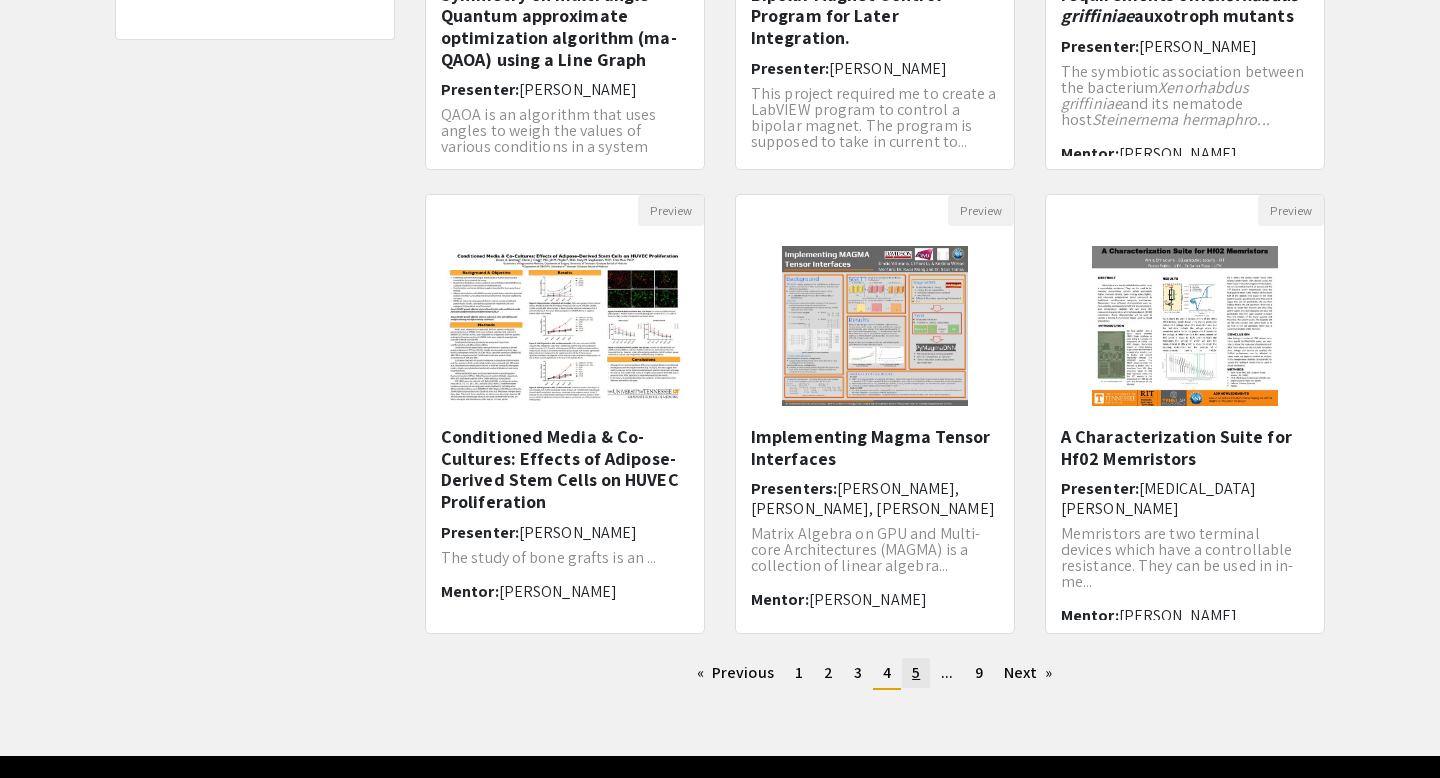 click on "page  5" 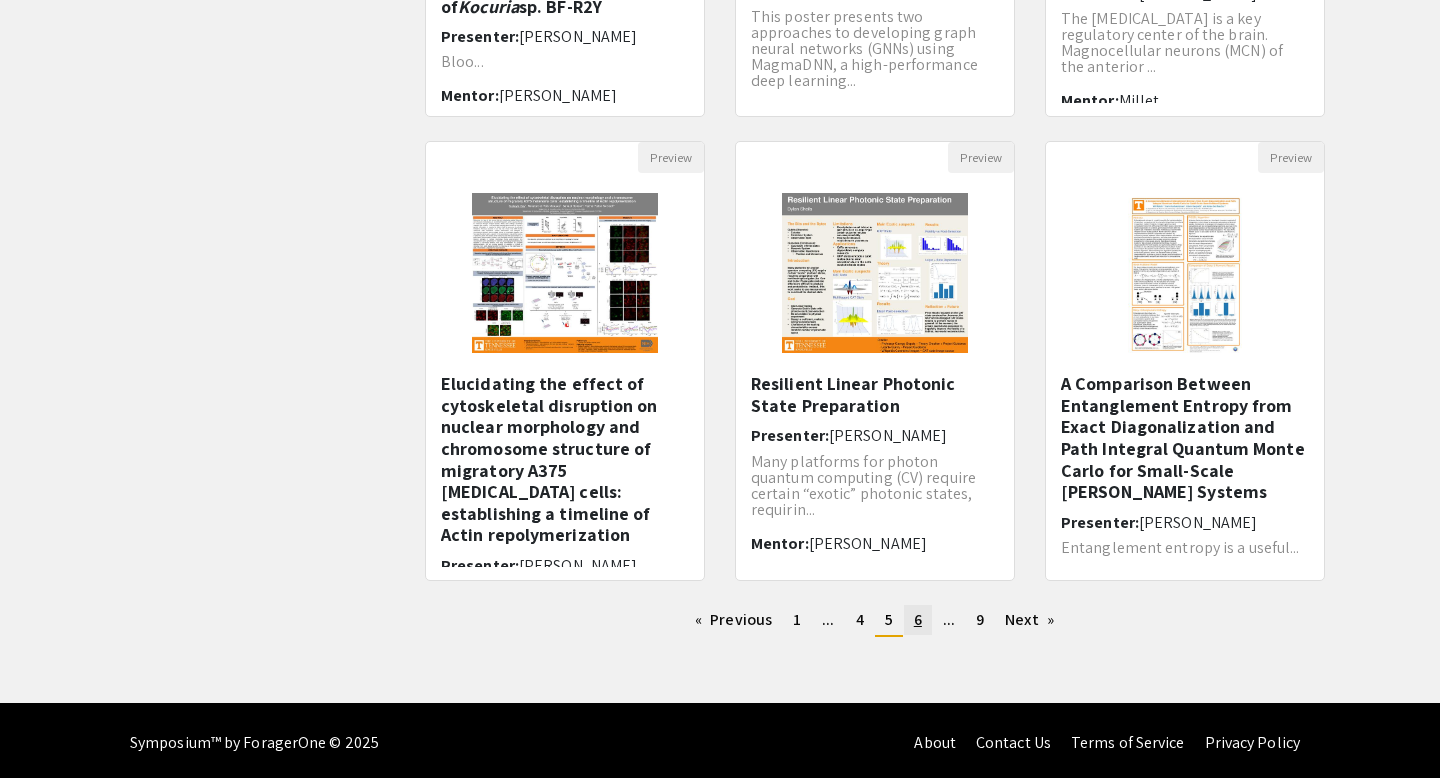 scroll, scrollTop: 544, scrollLeft: 0, axis: vertical 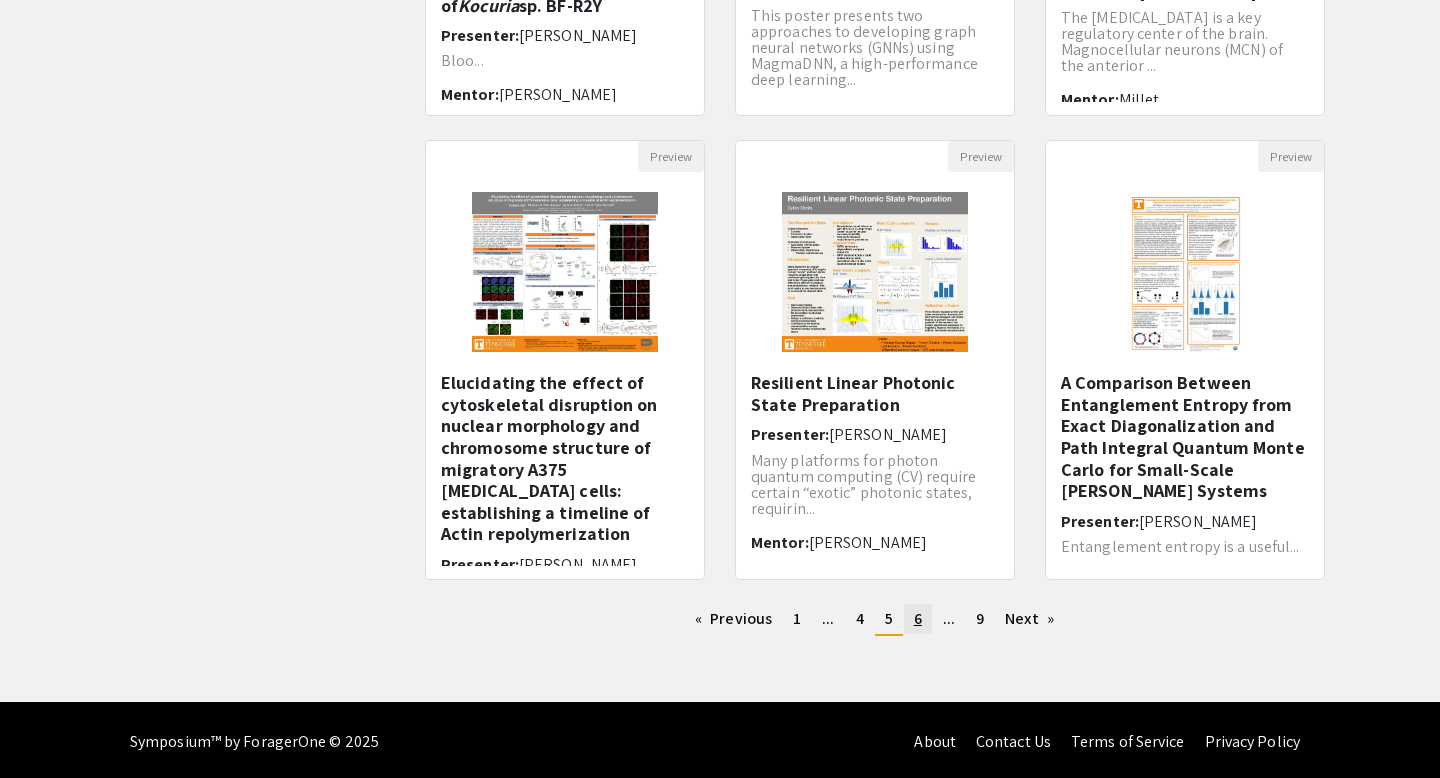 click on "6" 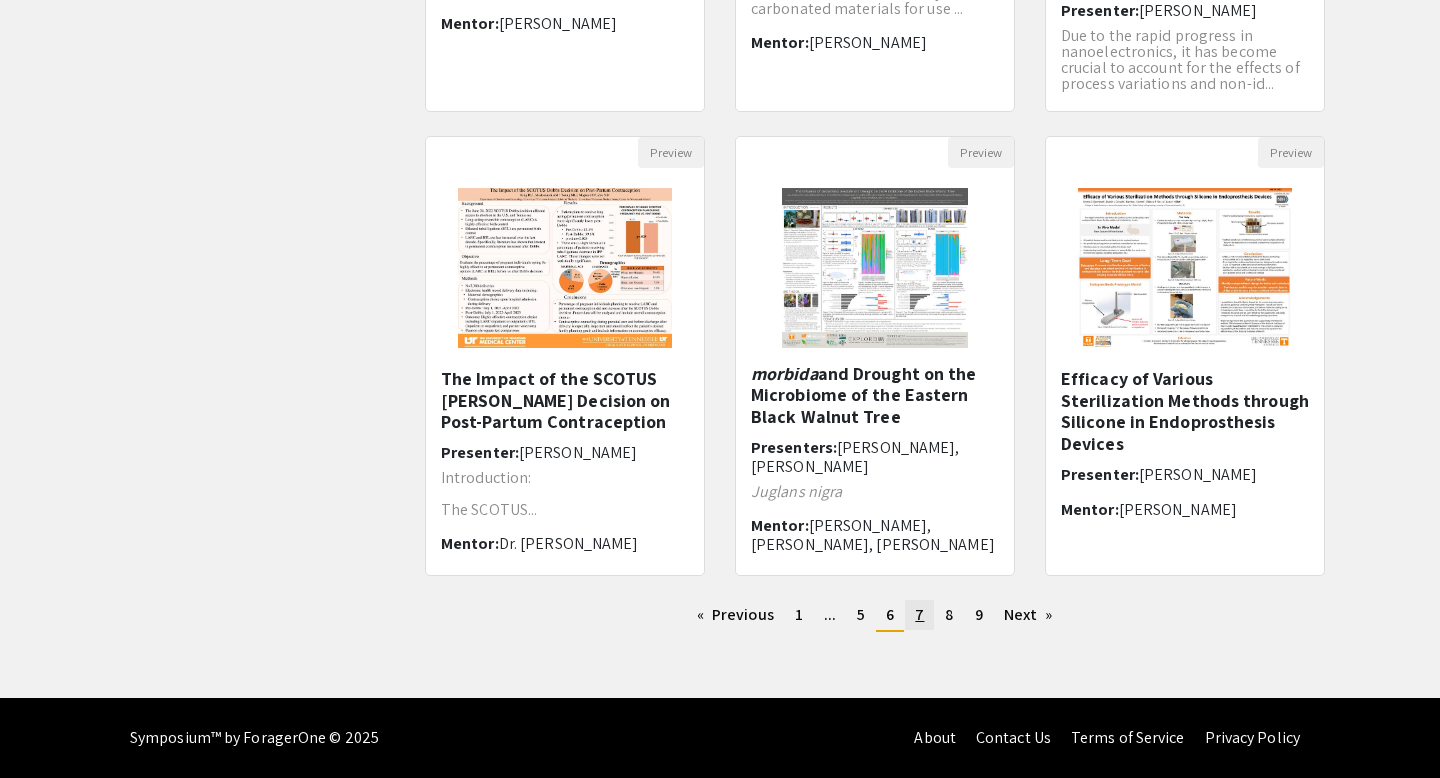 click on "7" 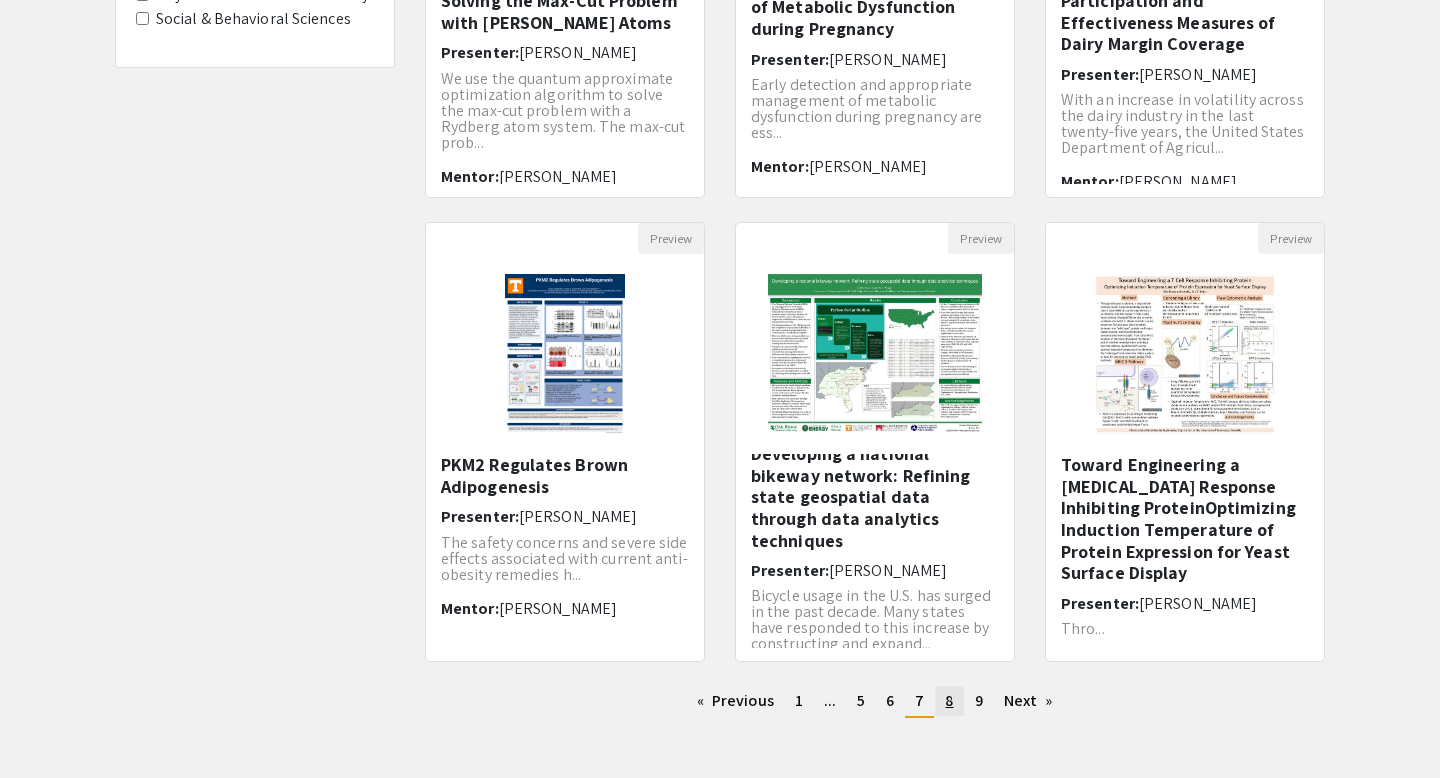 click on "8" 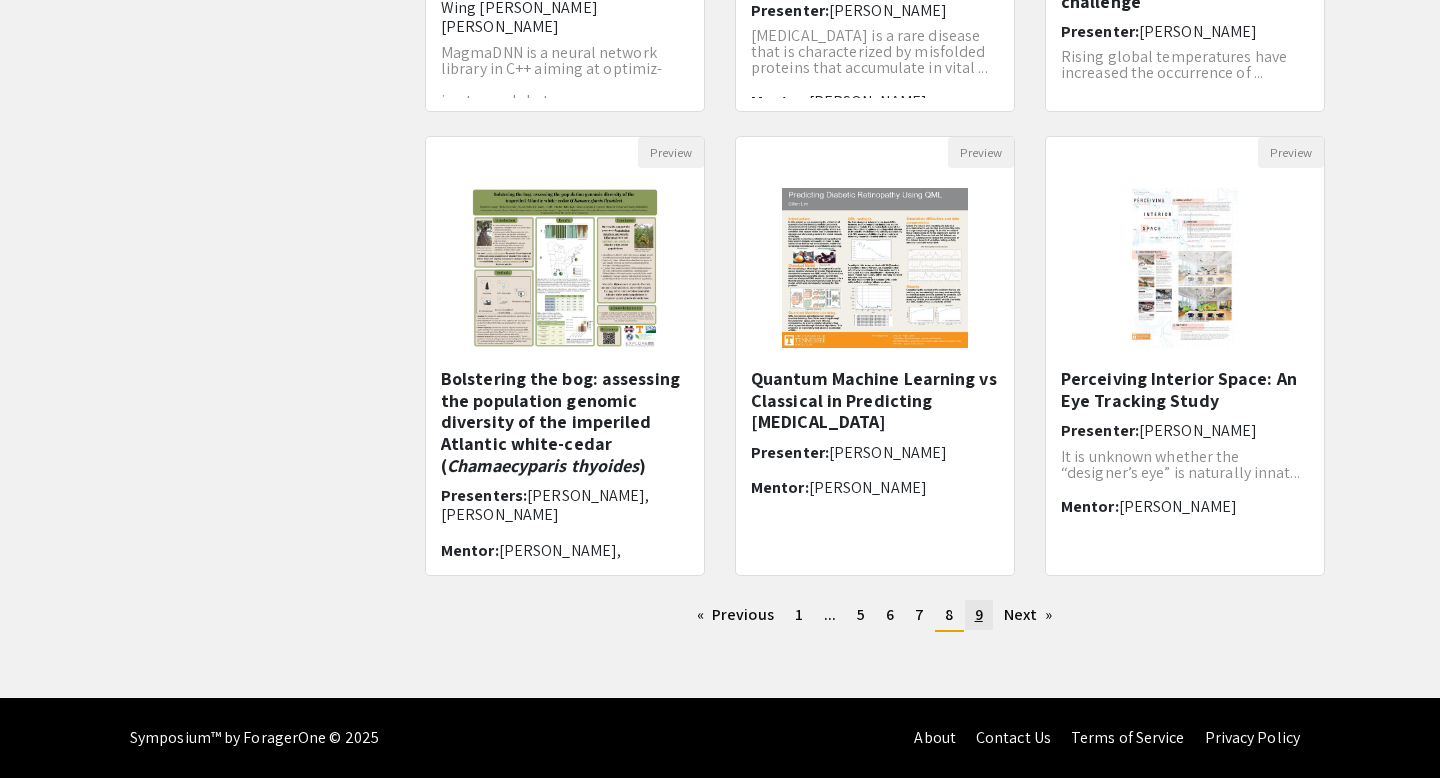 click on "9" 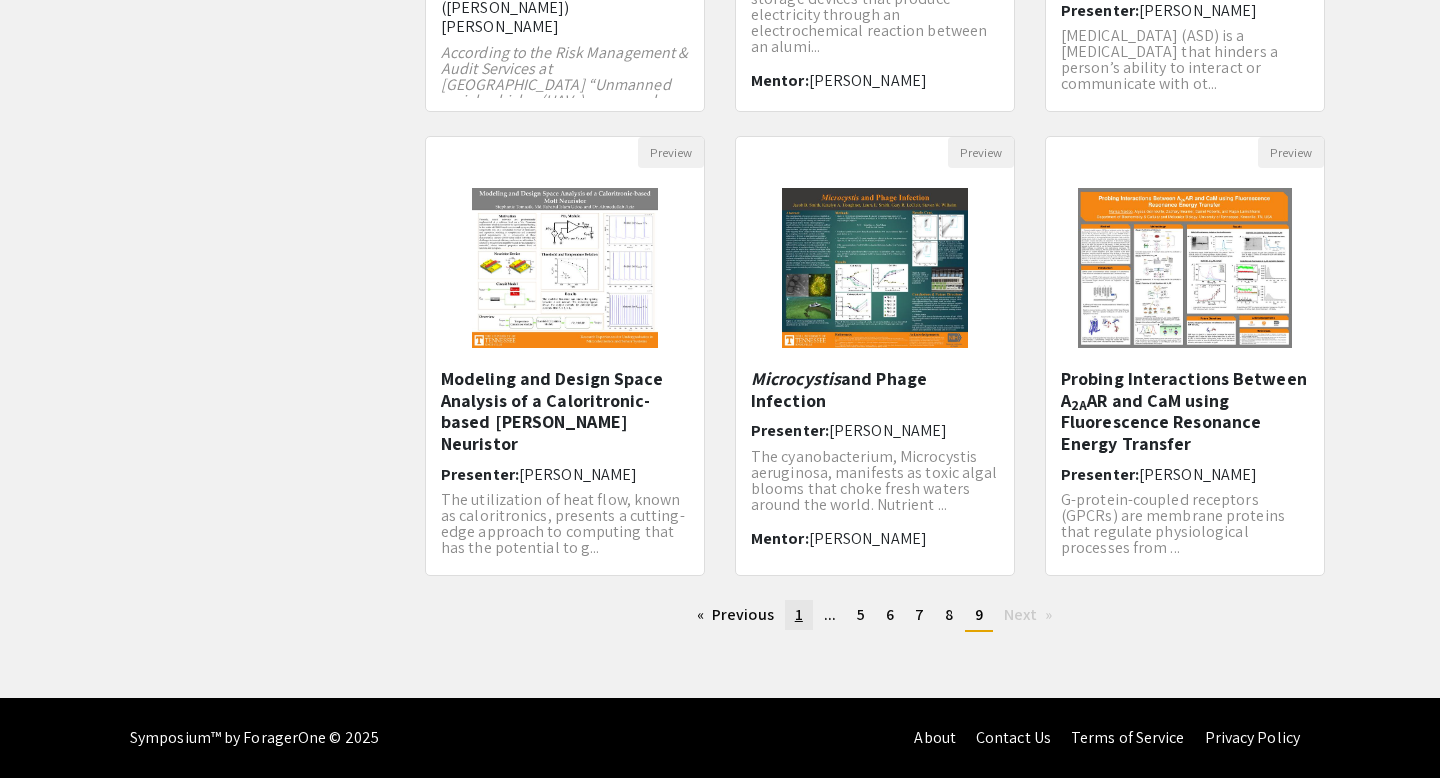 click on "1" 